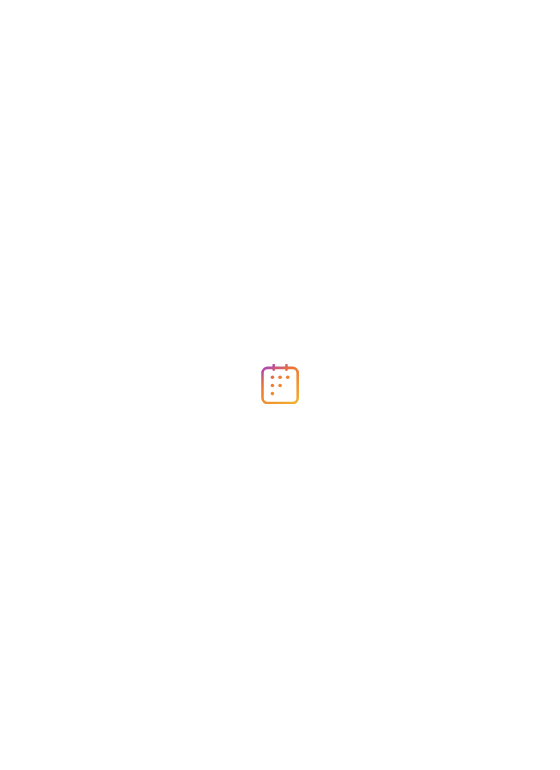 scroll, scrollTop: 0, scrollLeft: 0, axis: both 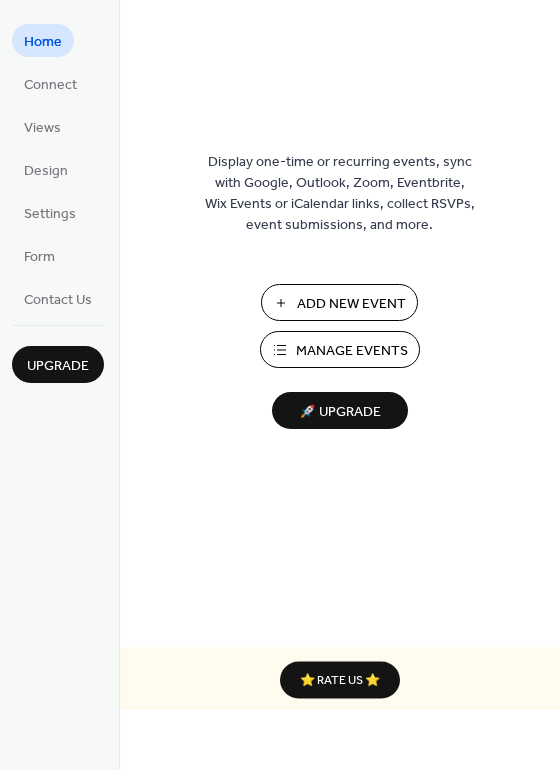 click on "Manage Events" at bounding box center [352, 351] 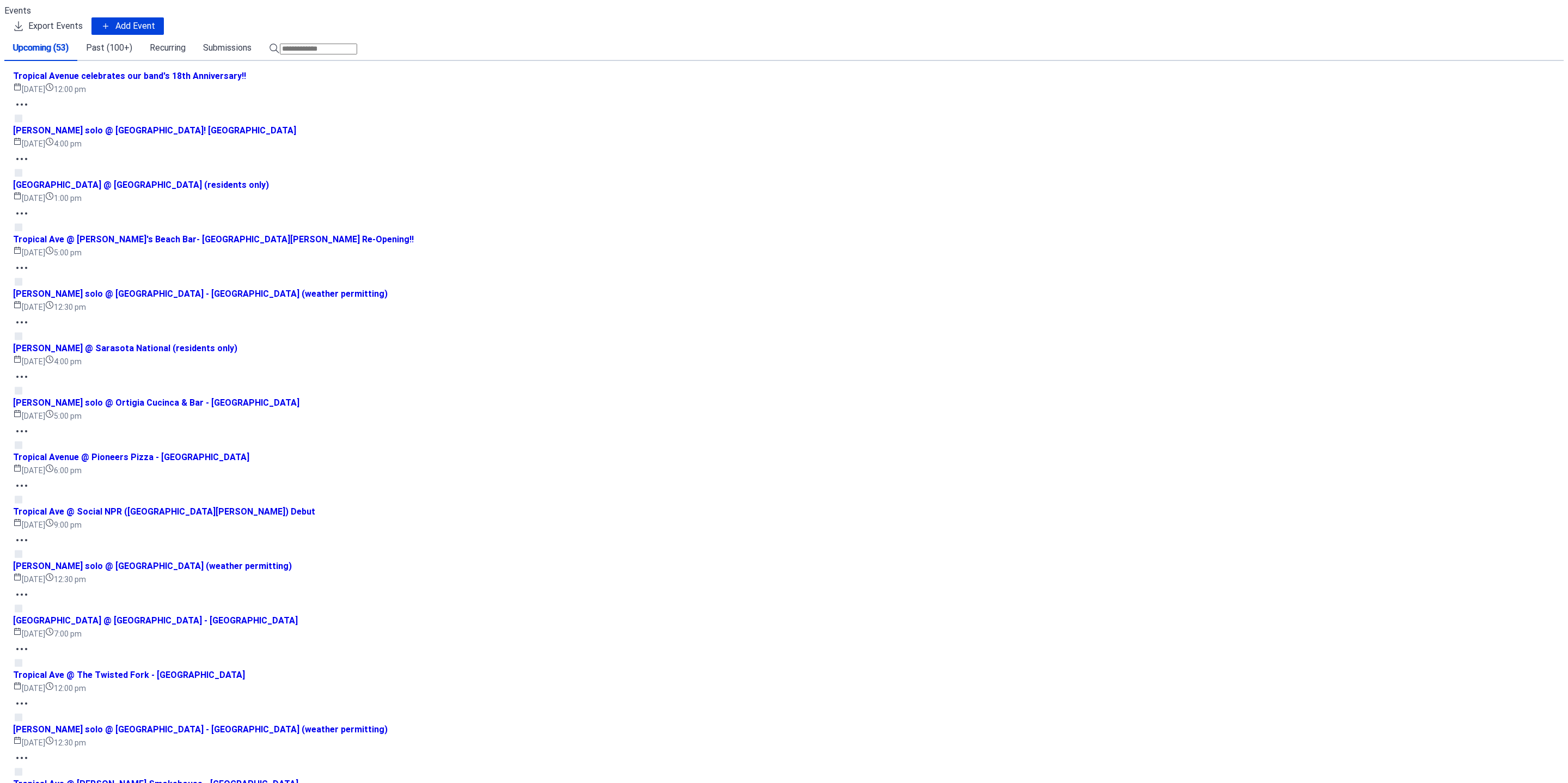 scroll, scrollTop: 0, scrollLeft: 0, axis: both 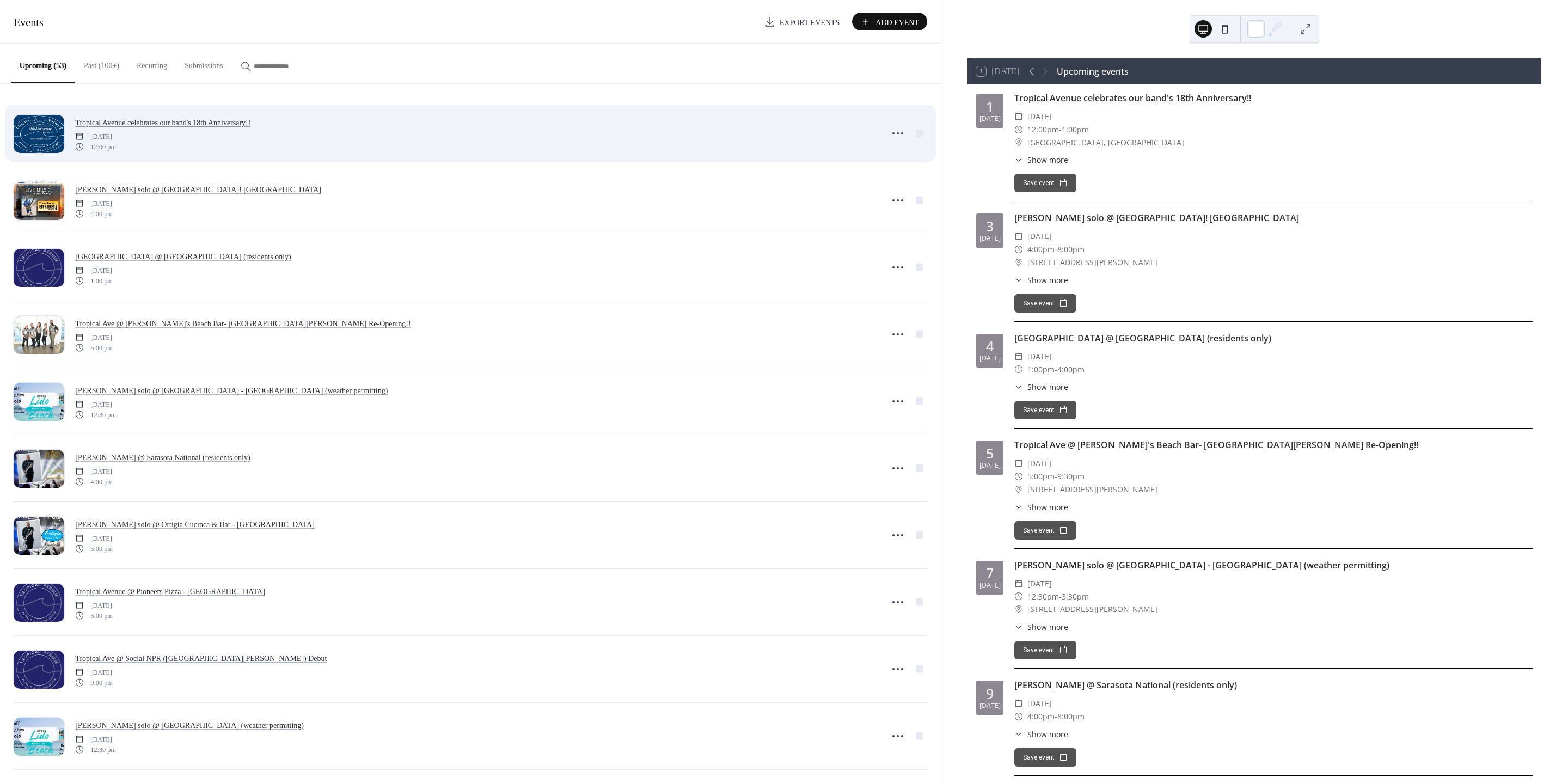 click on "Tropical Avenue celebrates our band's 18th Anniversary!!" at bounding box center (163, 123) 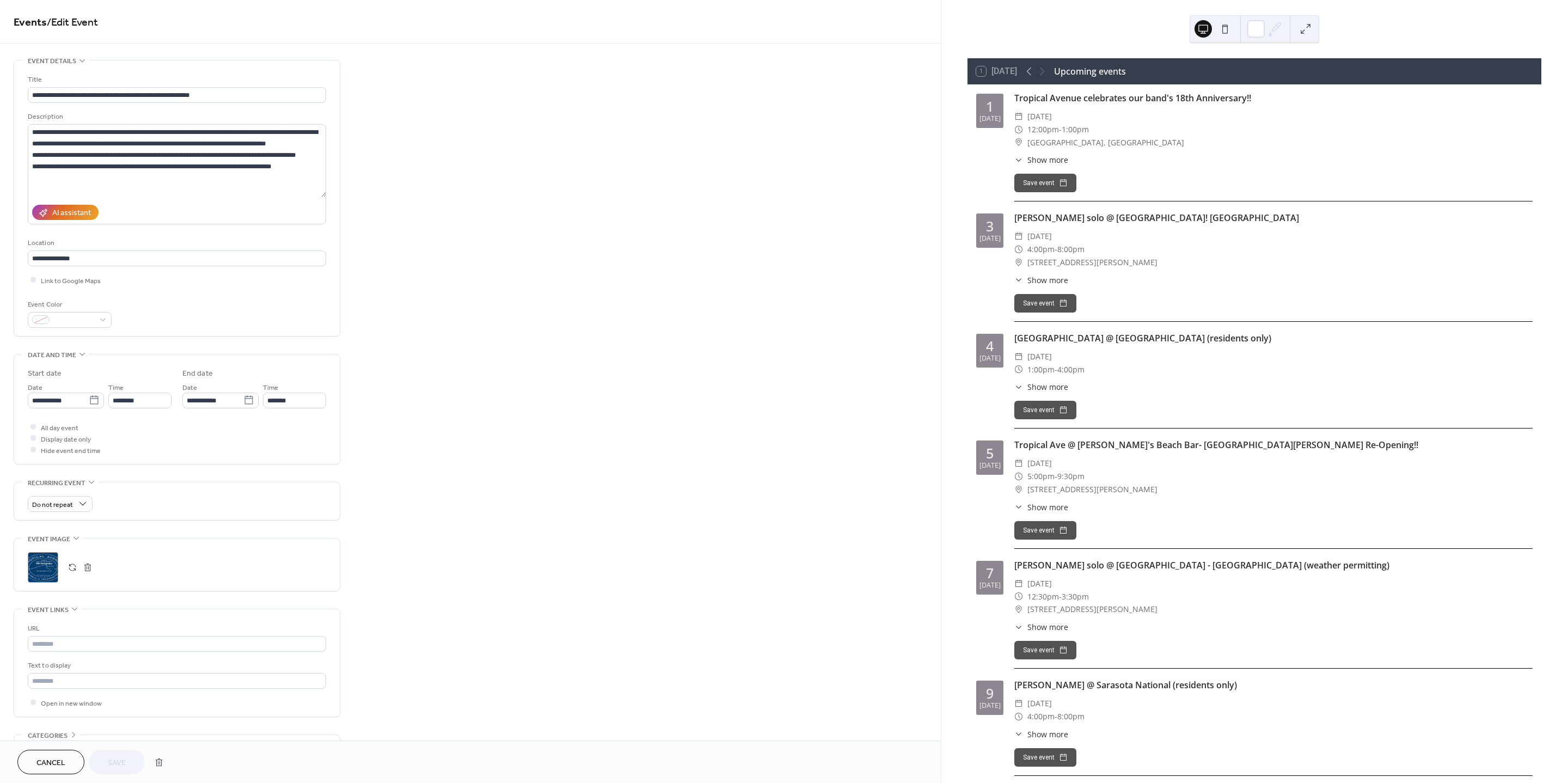 click on ";" at bounding box center [43, 567] 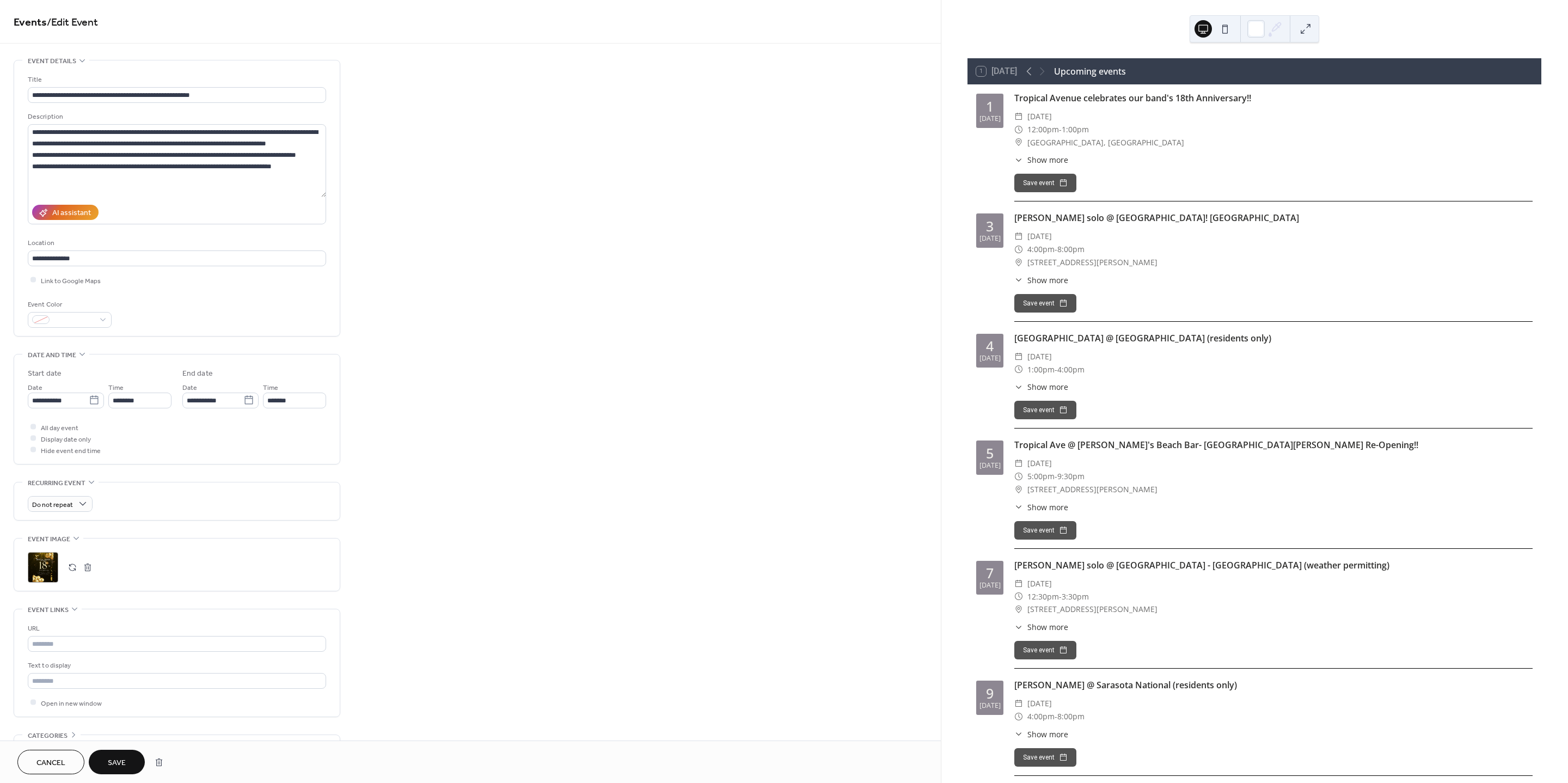 click on "Save" at bounding box center (117, 763) 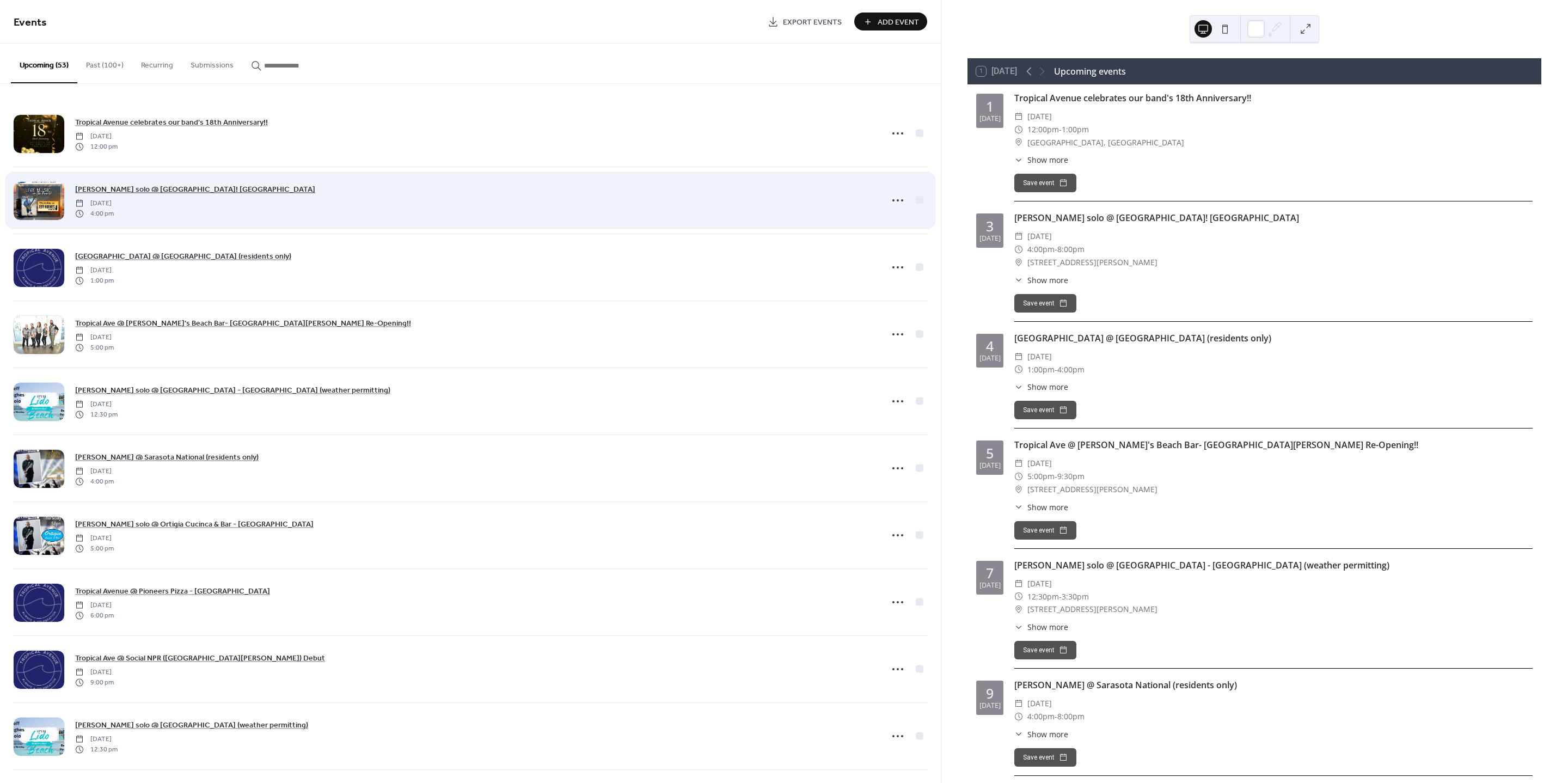 click on "[PERSON_NAME] solo @ [GEOGRAPHIC_DATA]!  [GEOGRAPHIC_DATA]" at bounding box center [195, 189] 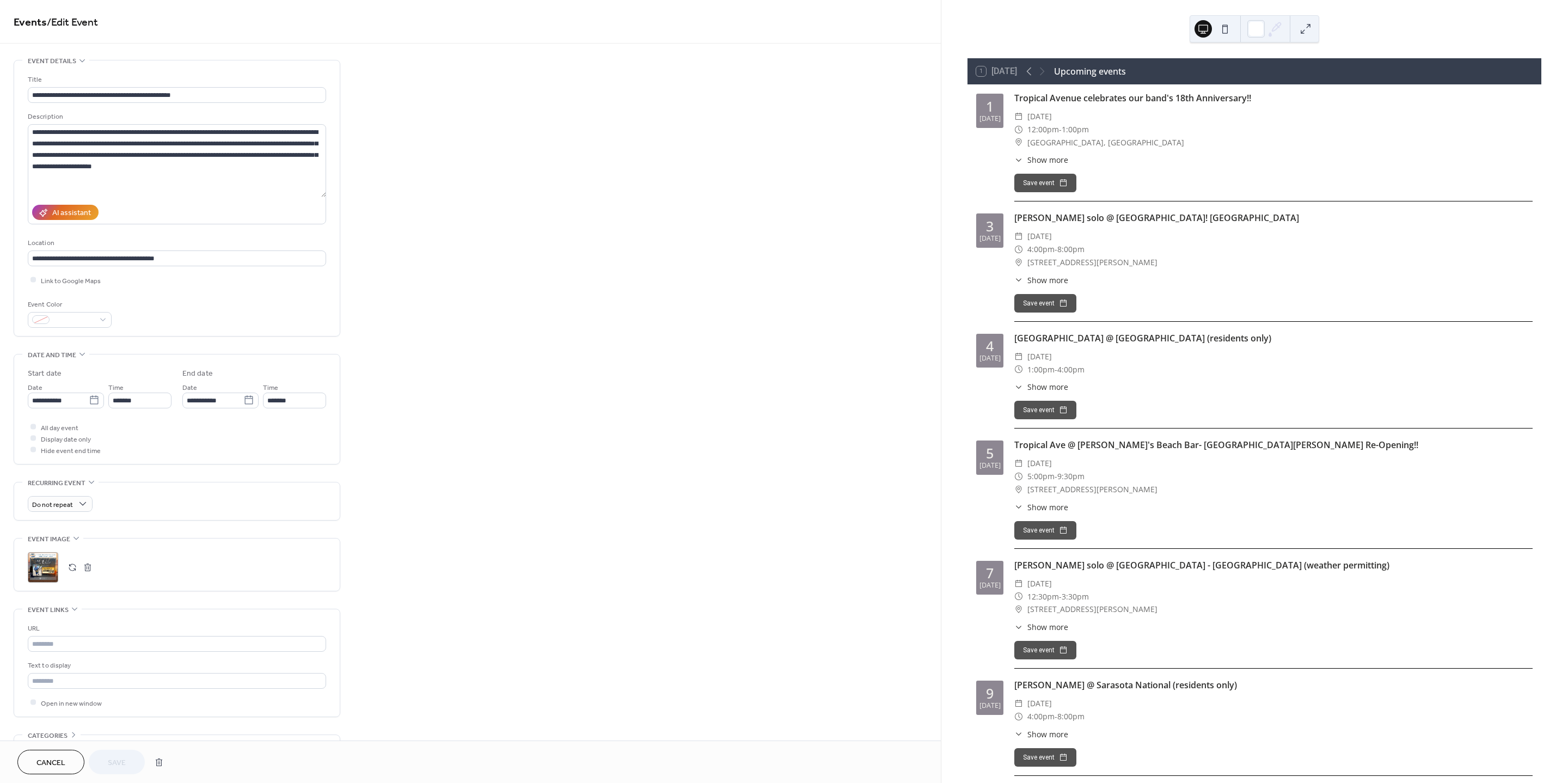 click on ";" at bounding box center [43, 567] 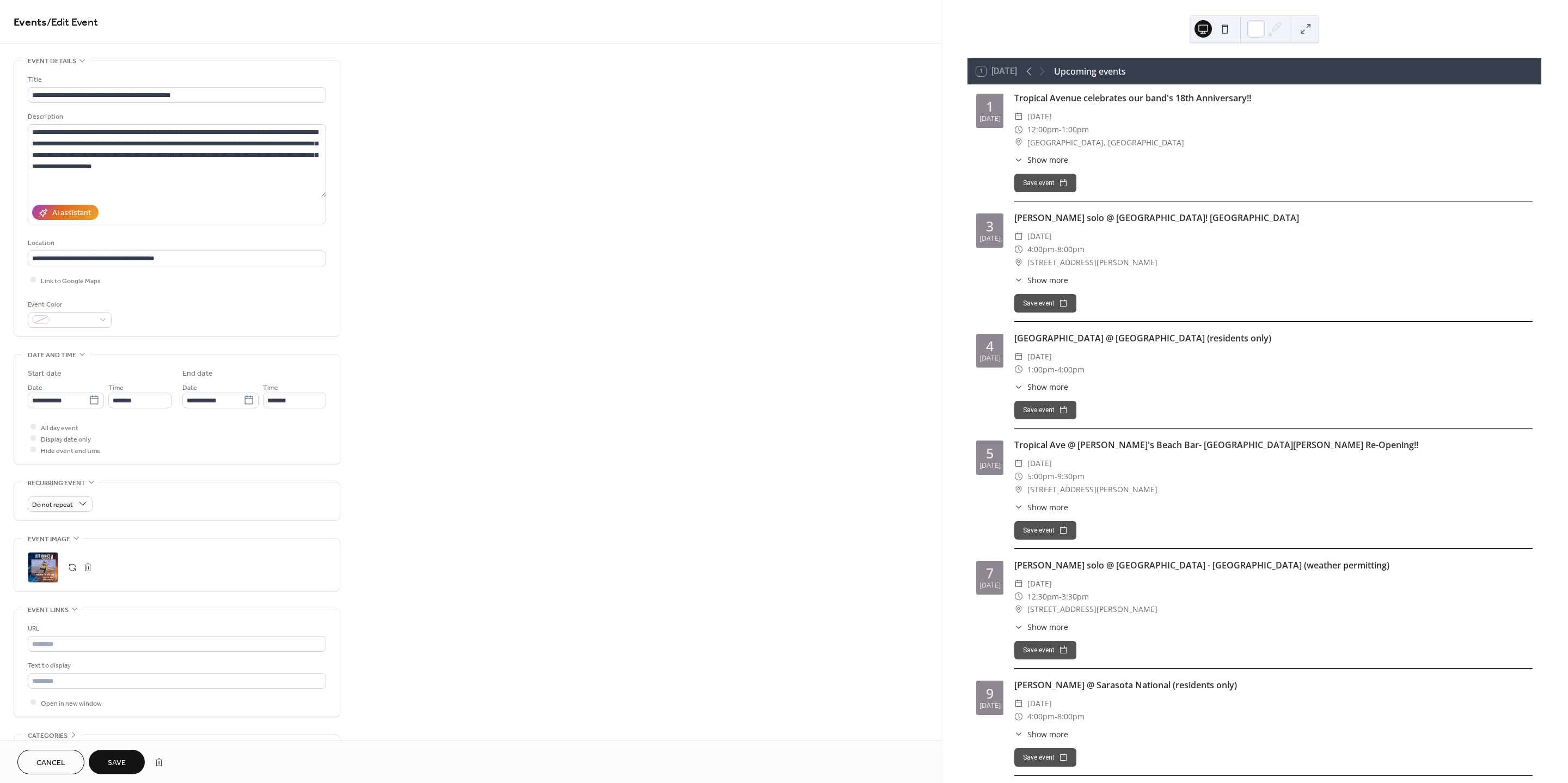 click on "Save" at bounding box center (117, 763) 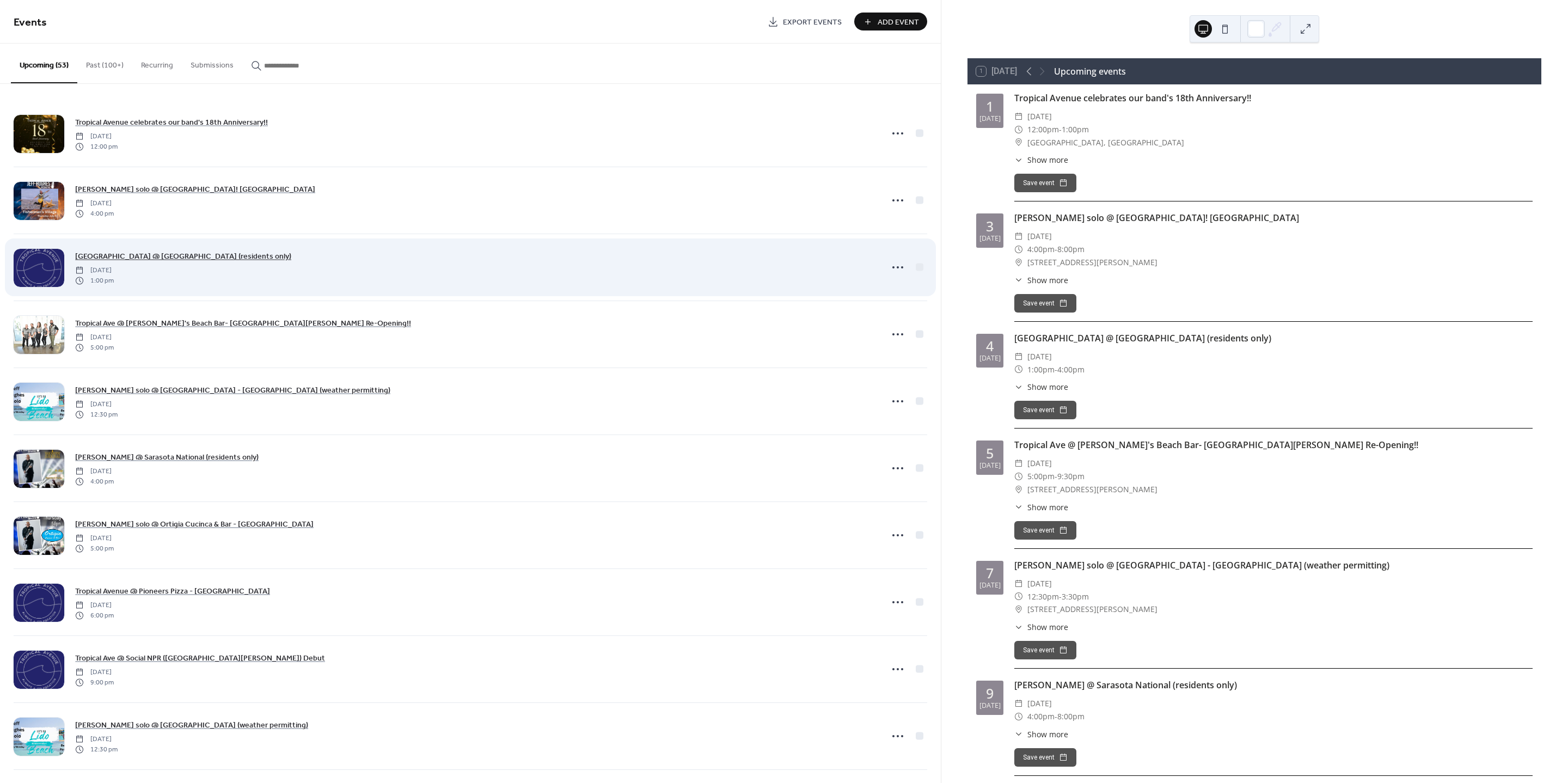 click on "[GEOGRAPHIC_DATA] @ [GEOGRAPHIC_DATA] (residents only)" at bounding box center (183, 256) 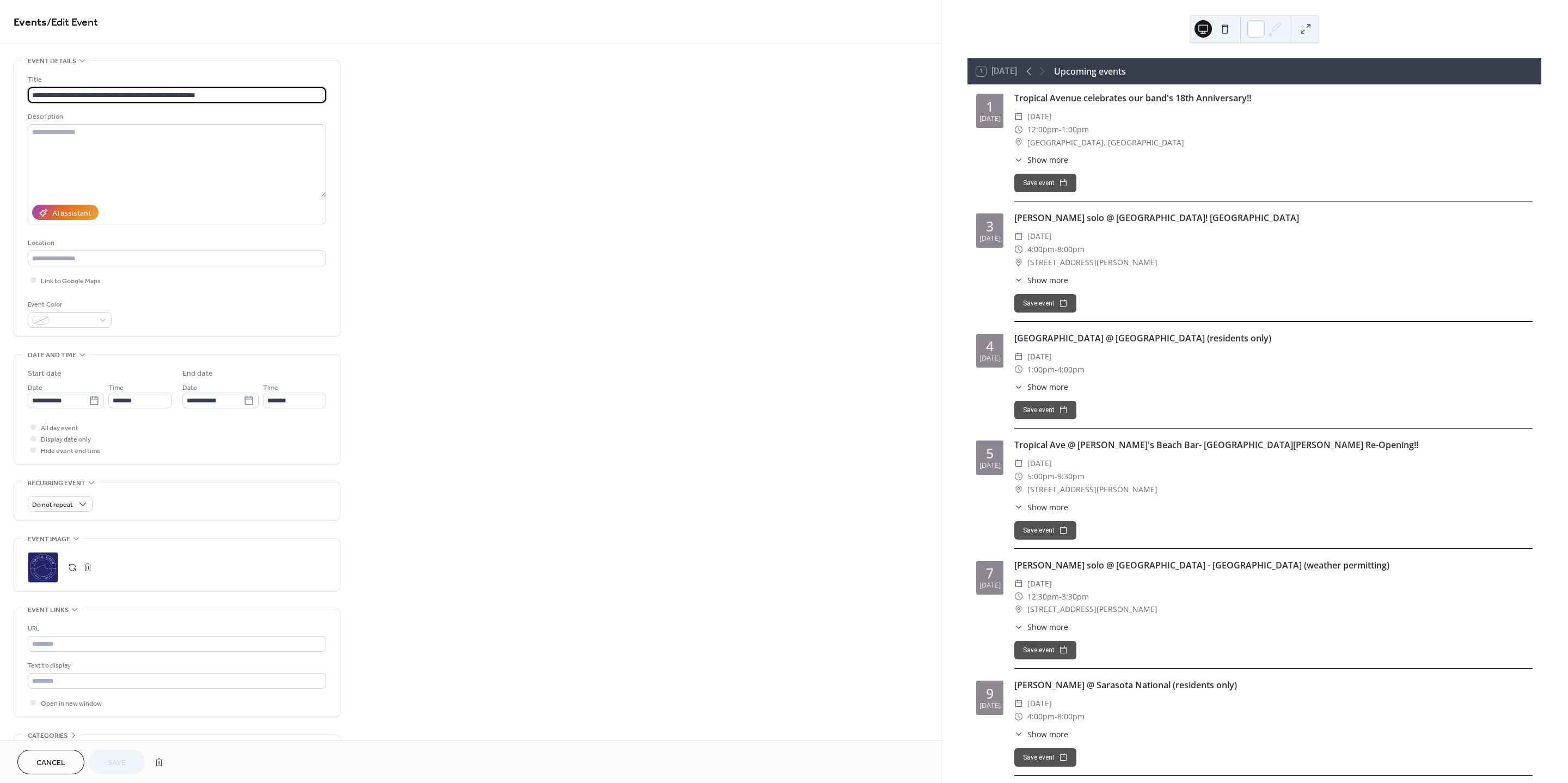 click on ";" at bounding box center (43, 567) 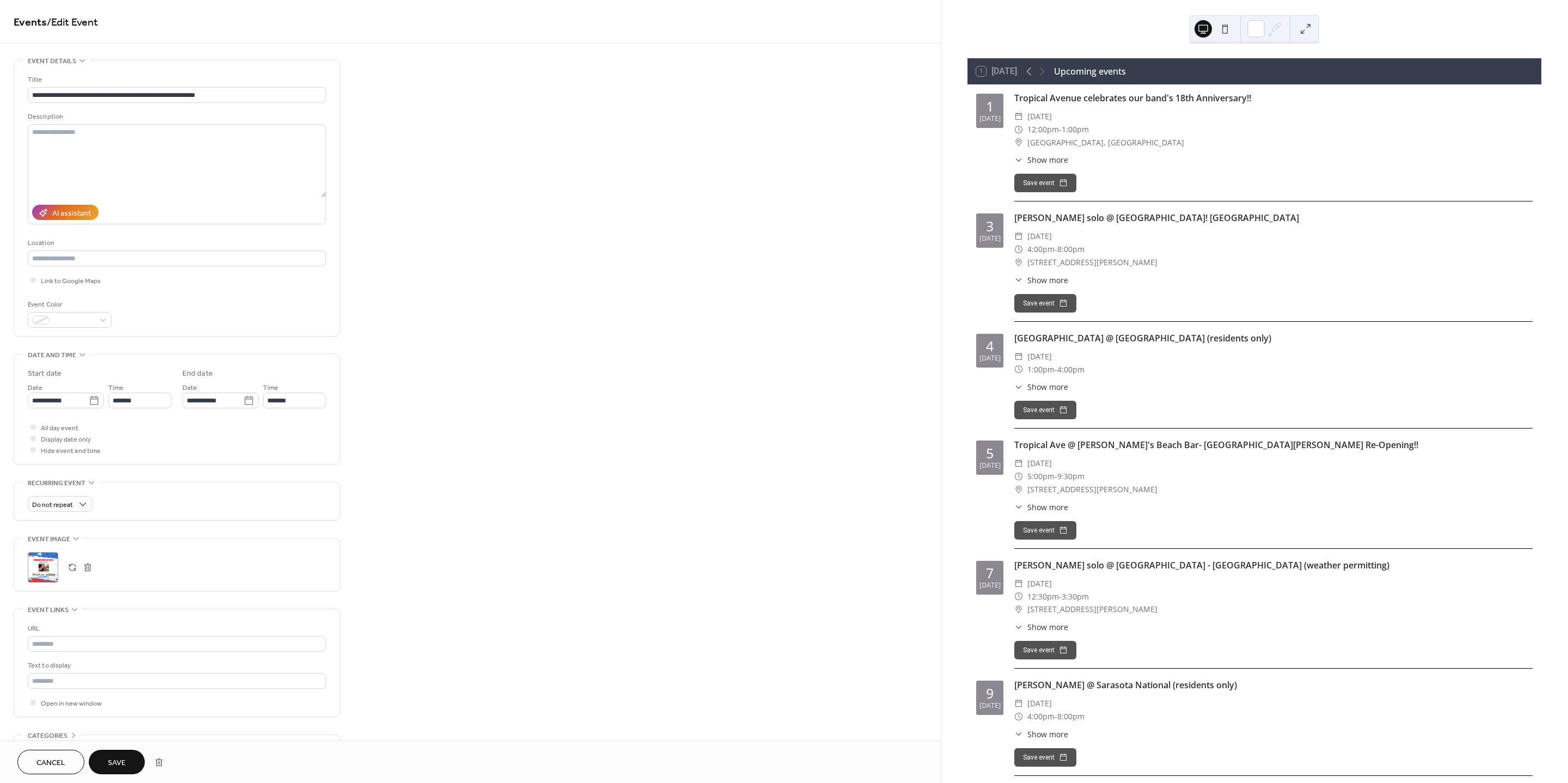 click on "Save" at bounding box center [117, 762] 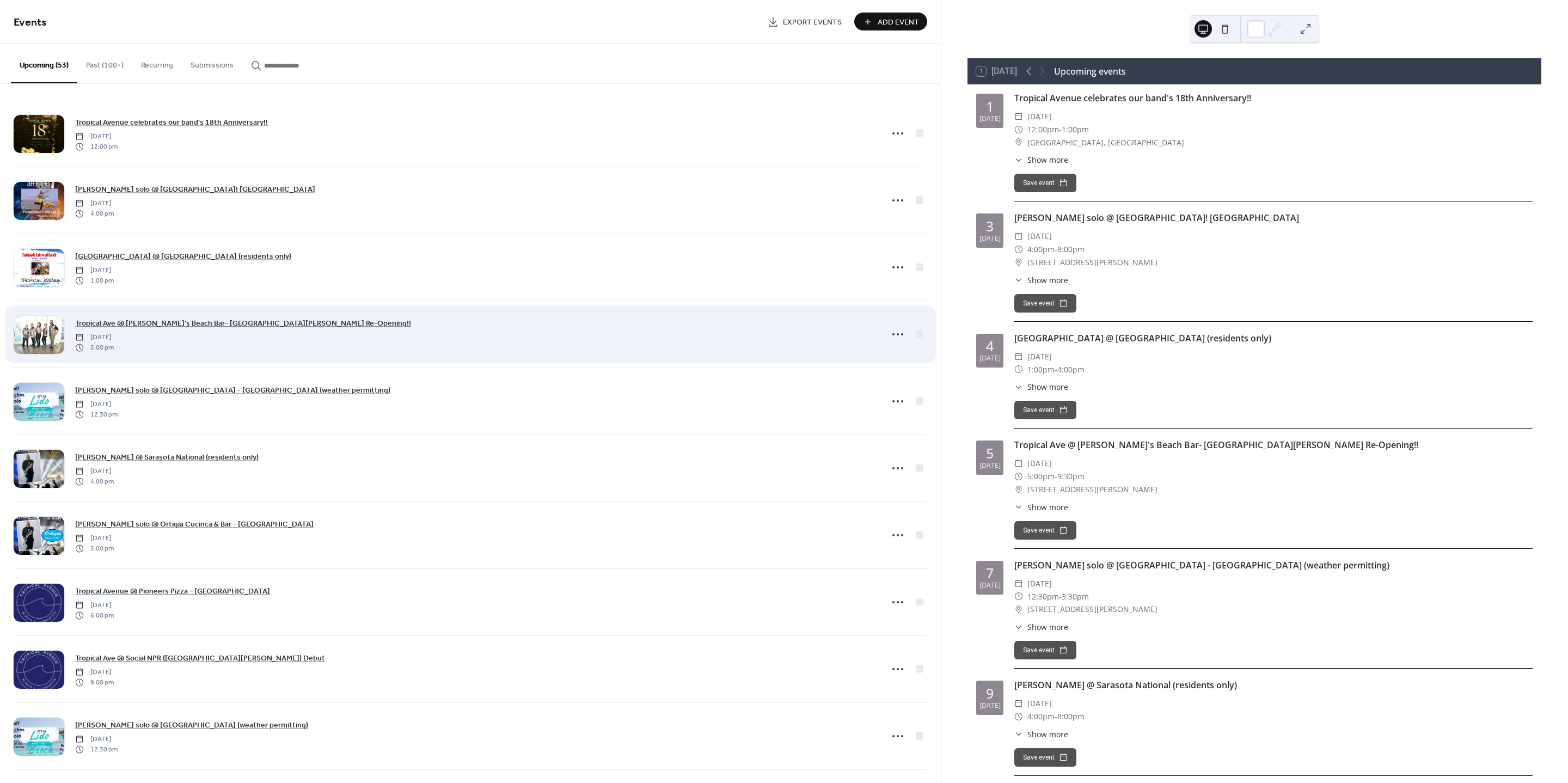 click on "Tropical Ave @ [PERSON_NAME]'s Beach Bar- [GEOGRAPHIC_DATA][PERSON_NAME]  Re-Opening!!" at bounding box center [243, 323] 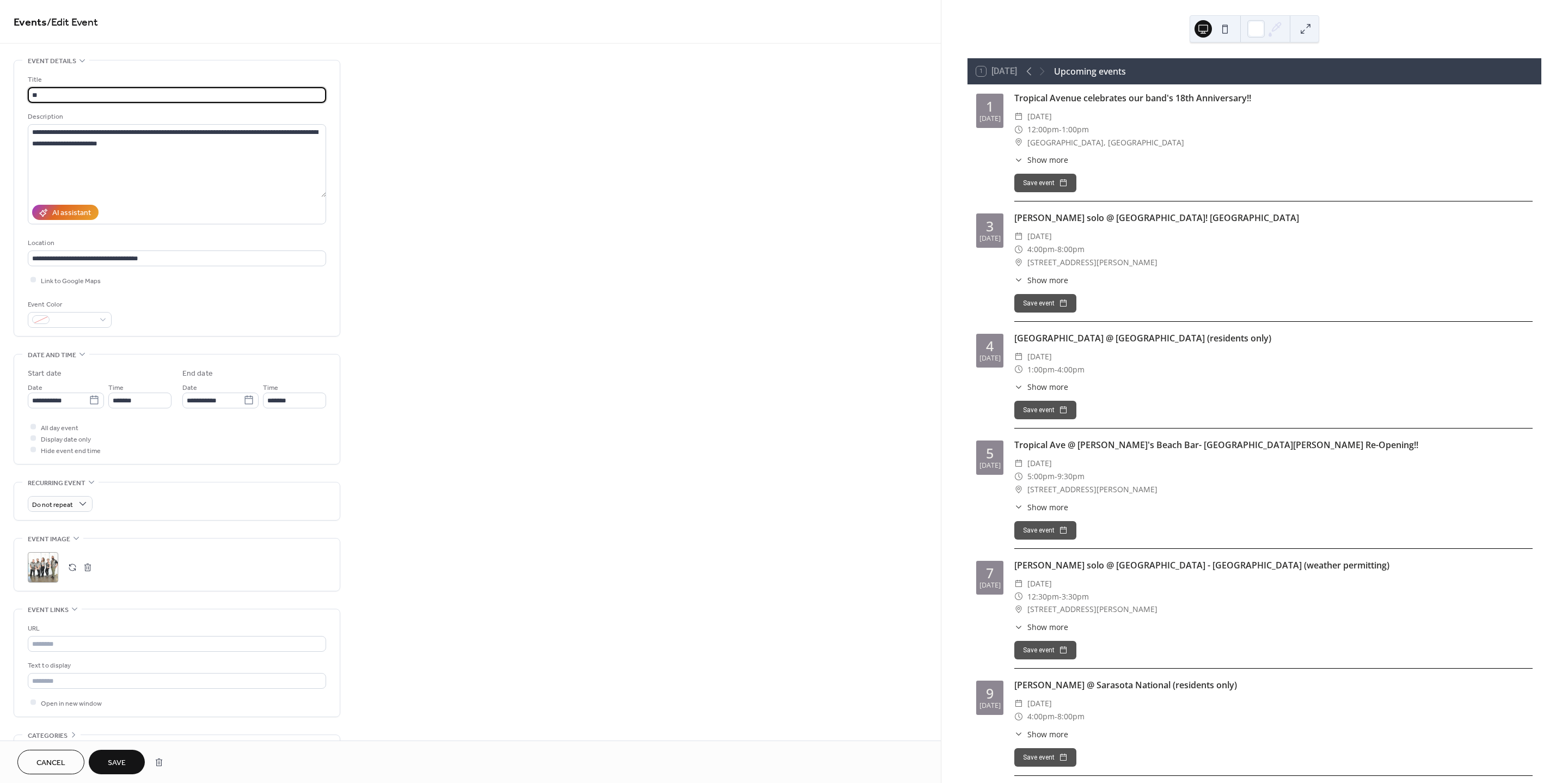 type on "*" 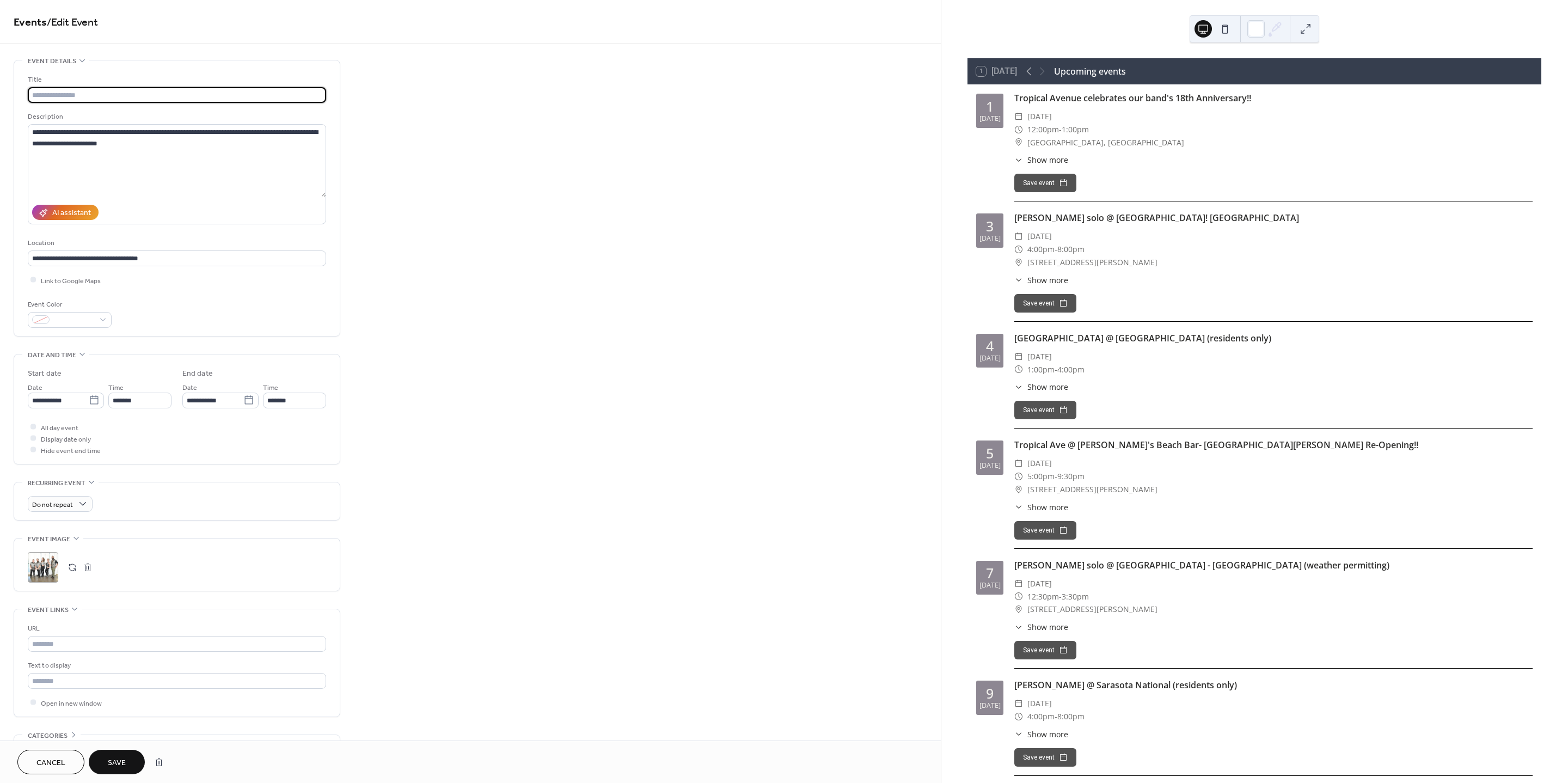 click at bounding box center (177, 95) 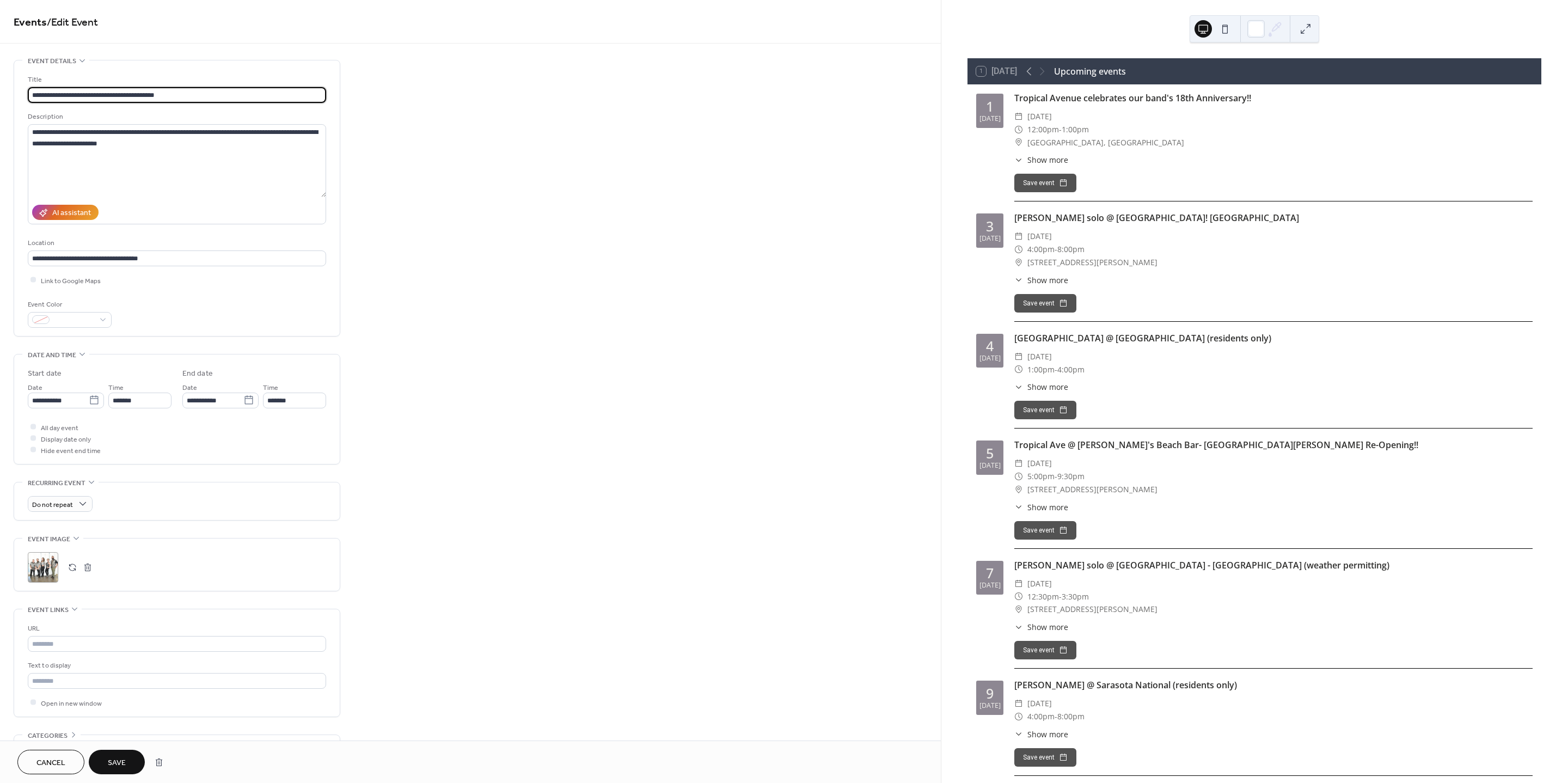 click on "**********" at bounding box center (177, 95) 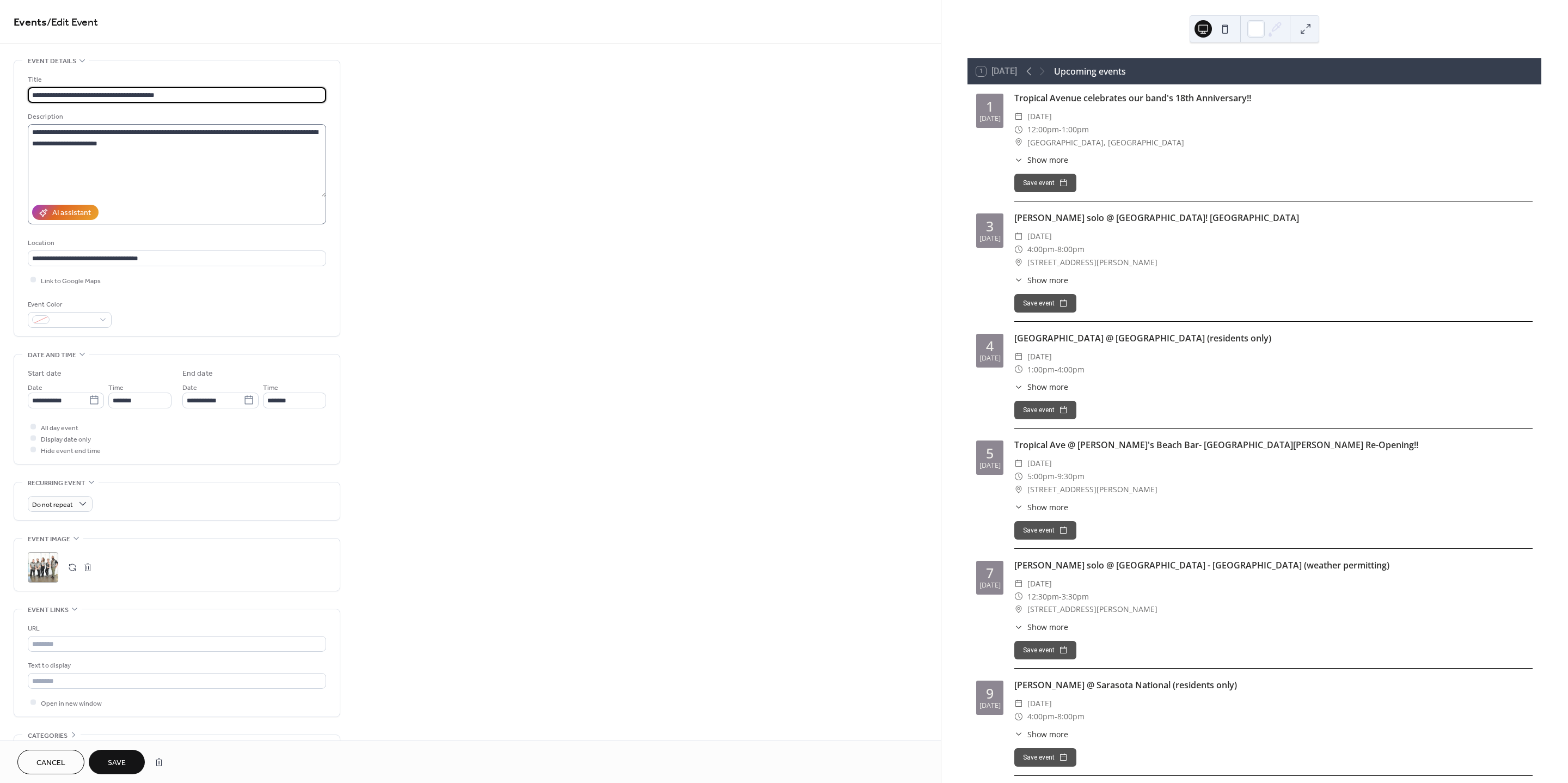type on "**********" 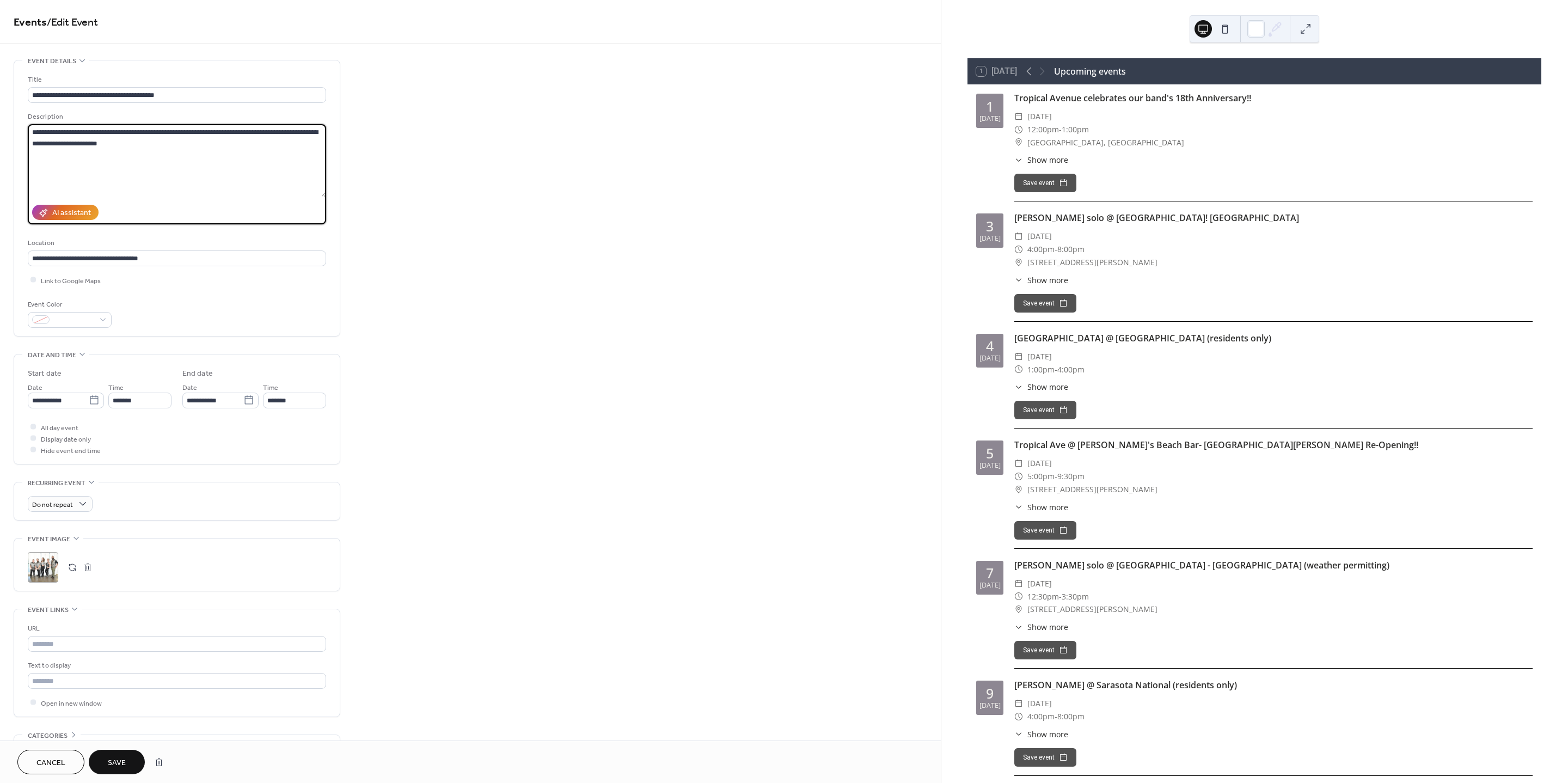 drag, startPoint x: 142, startPoint y: 151, endPoint x: 15, endPoint y: 123, distance: 130.04999 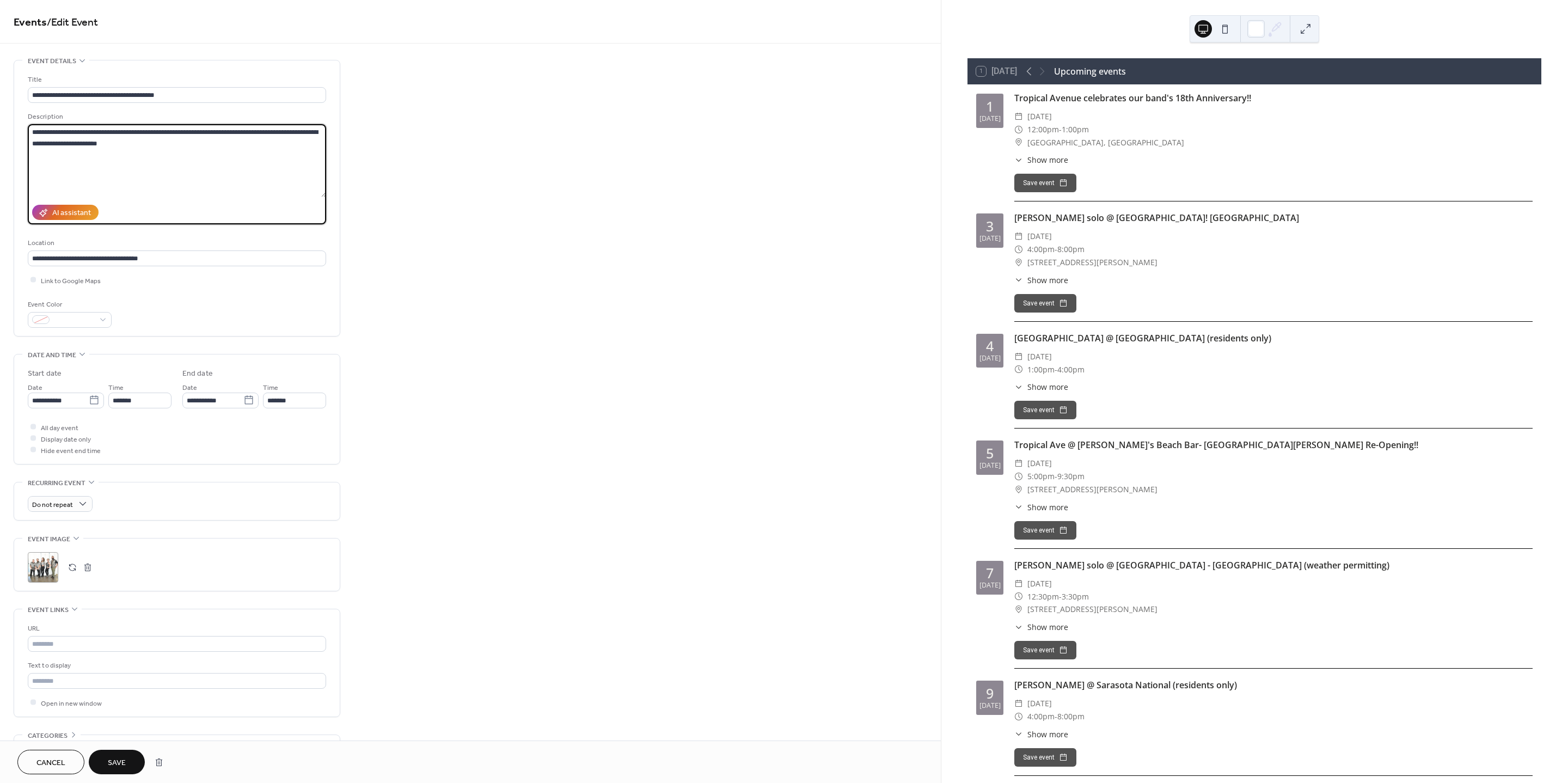 click on "**********" at bounding box center (177, 198) 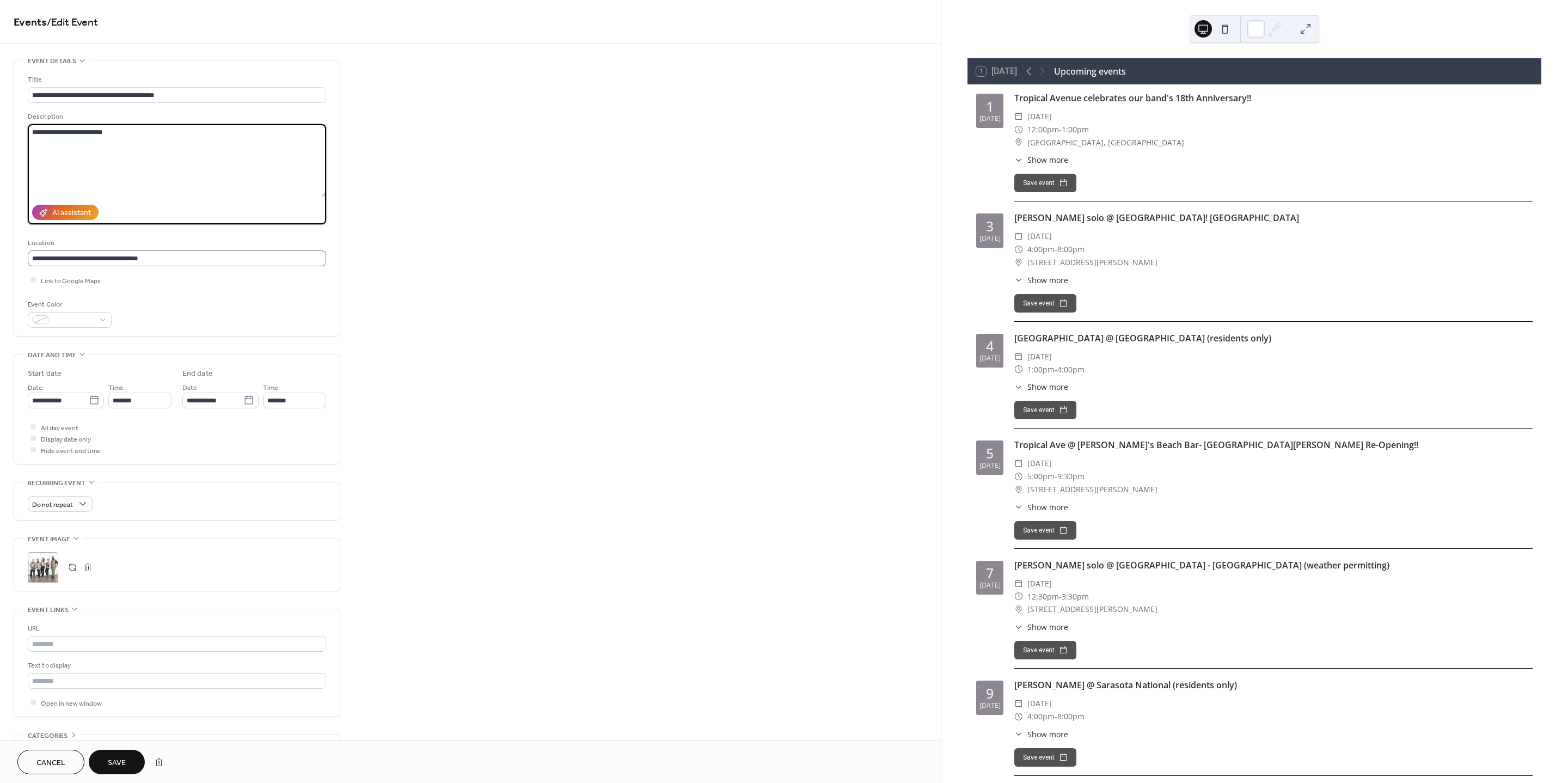 type on "**********" 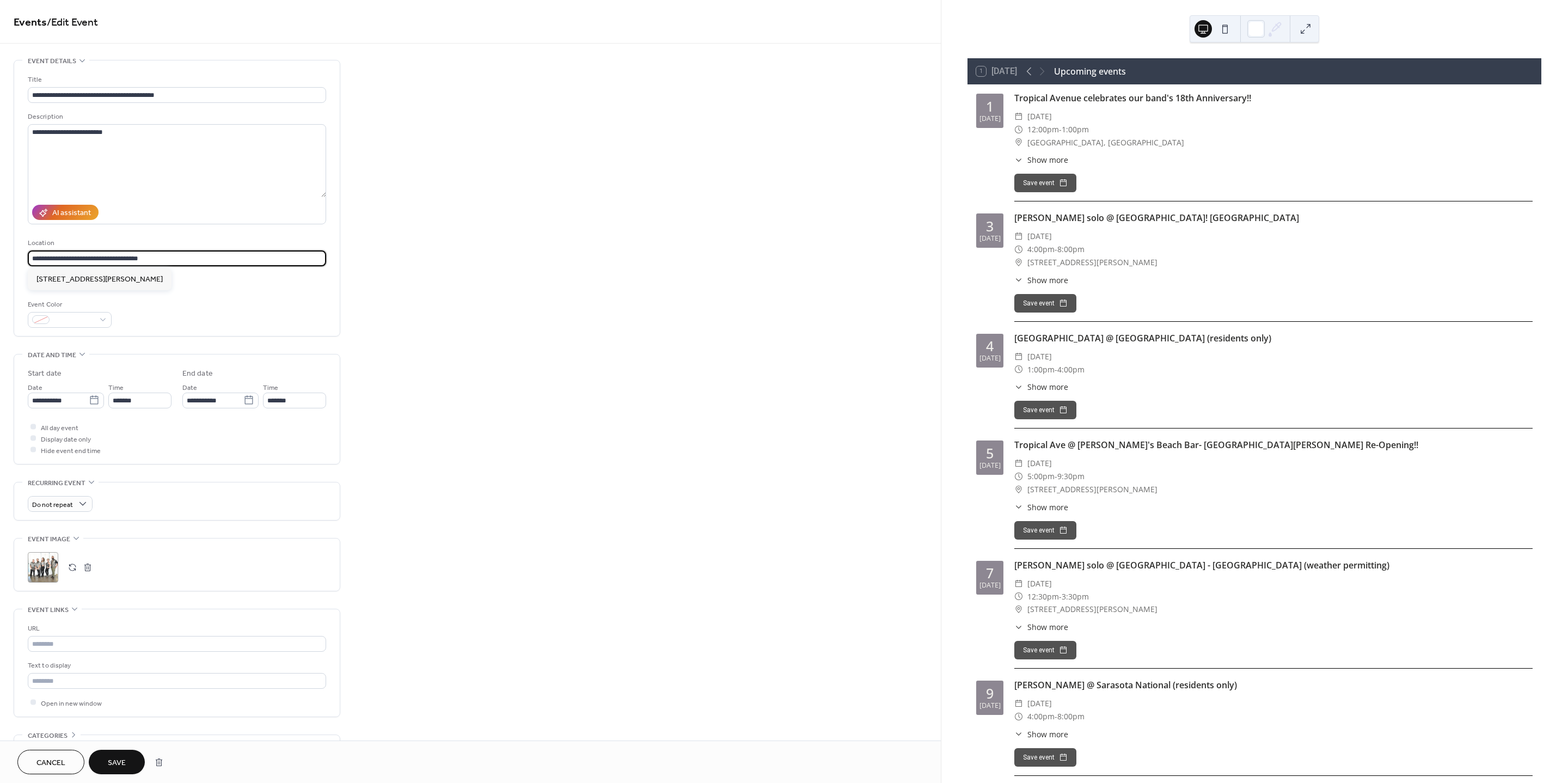 drag, startPoint x: 172, startPoint y: 261, endPoint x: -81, endPoint y: 279, distance: 253.63951 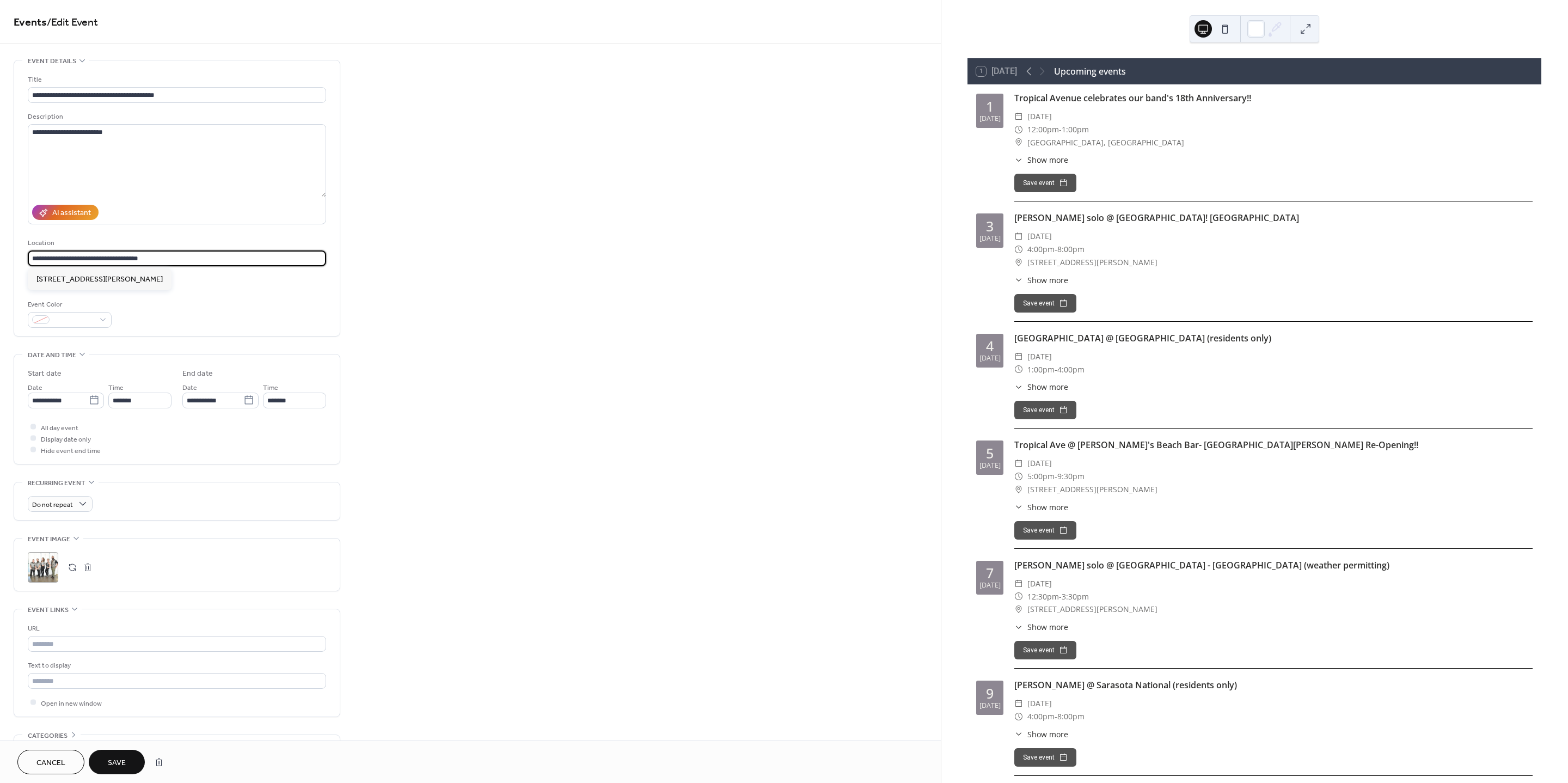 click on "**********" at bounding box center (784, 392) 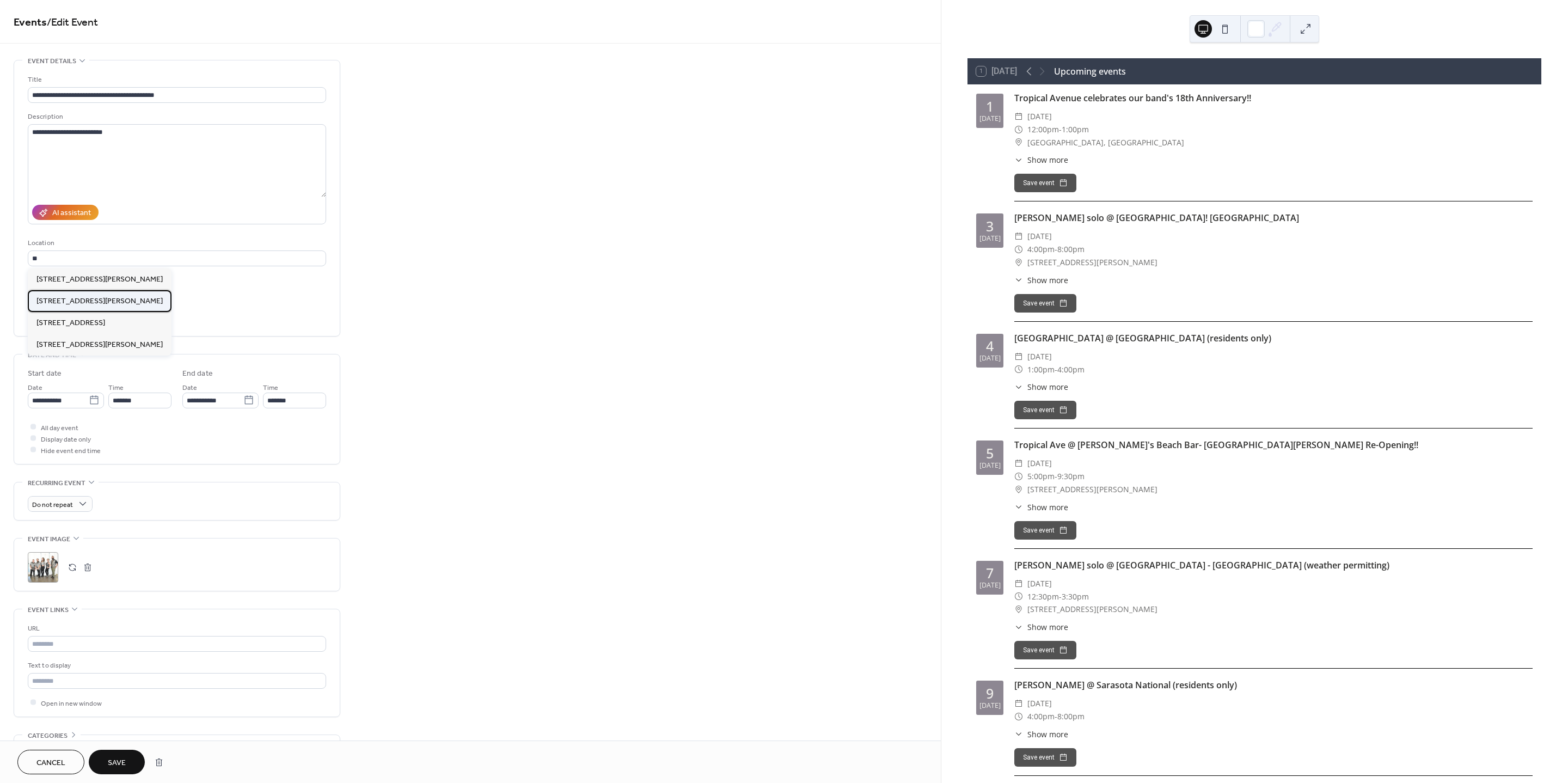 click on "[STREET_ADDRESS][PERSON_NAME]" at bounding box center (100, 301) 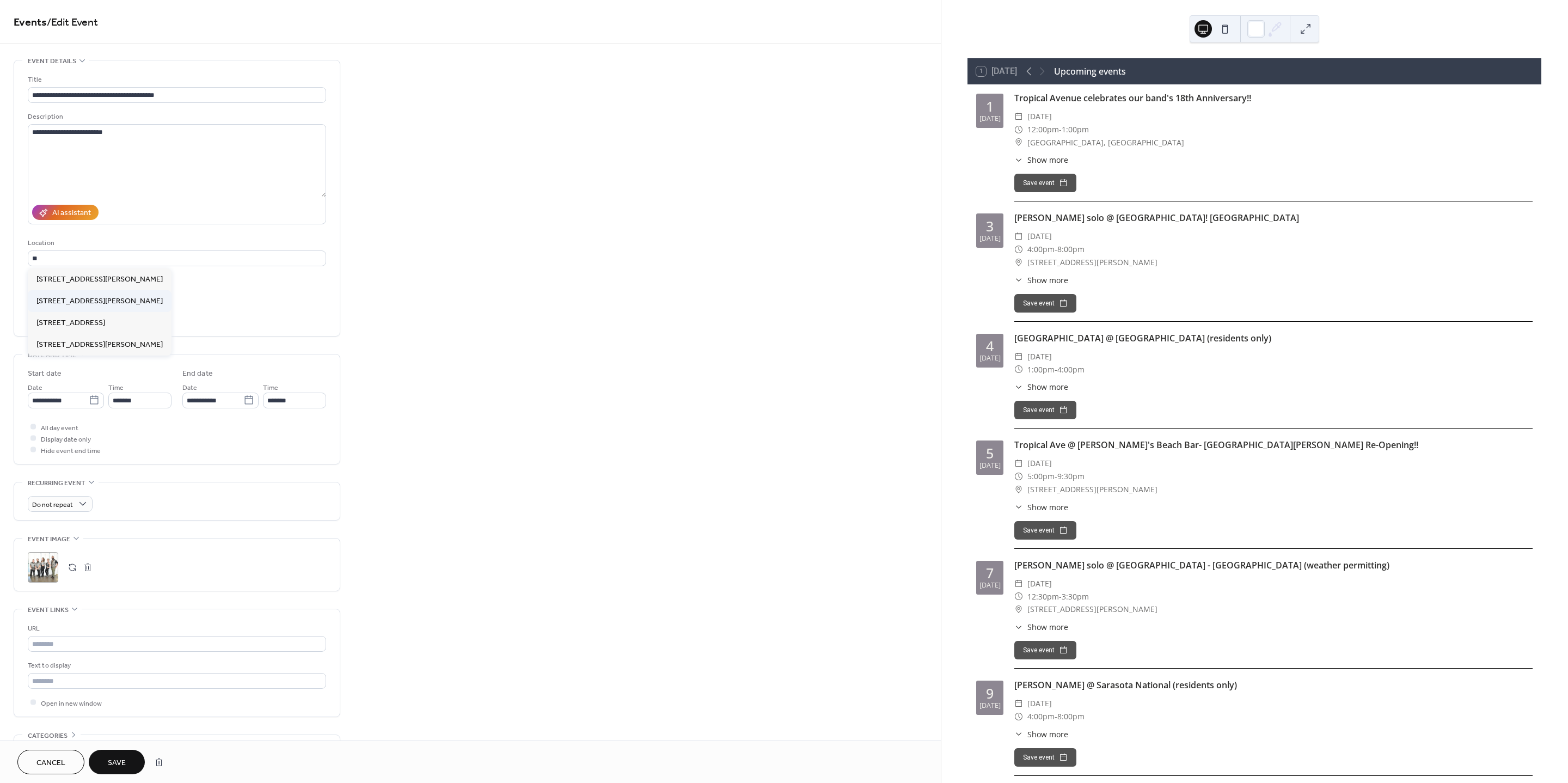 type on "**********" 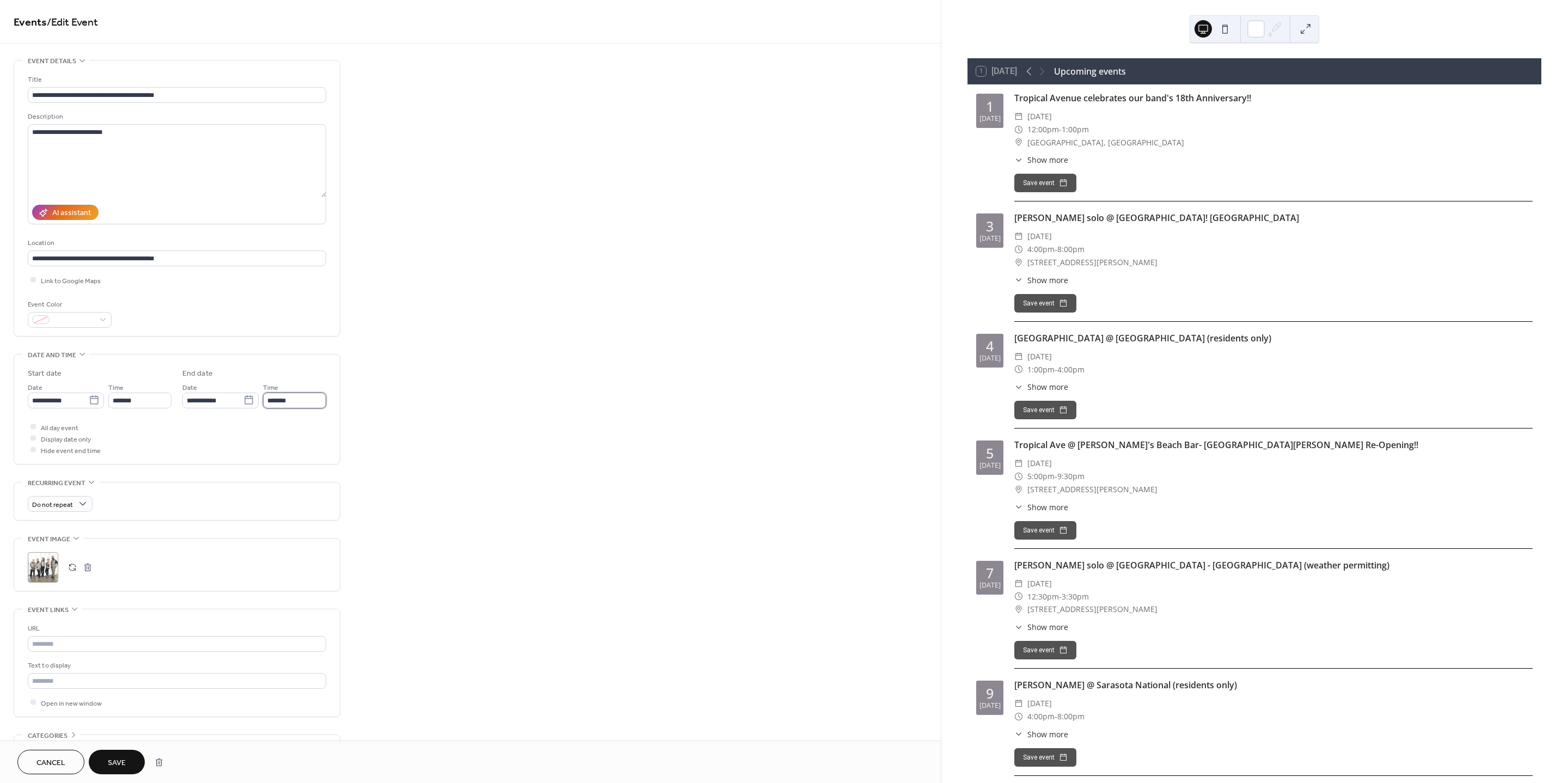 click on "*******" at bounding box center (295, 400) 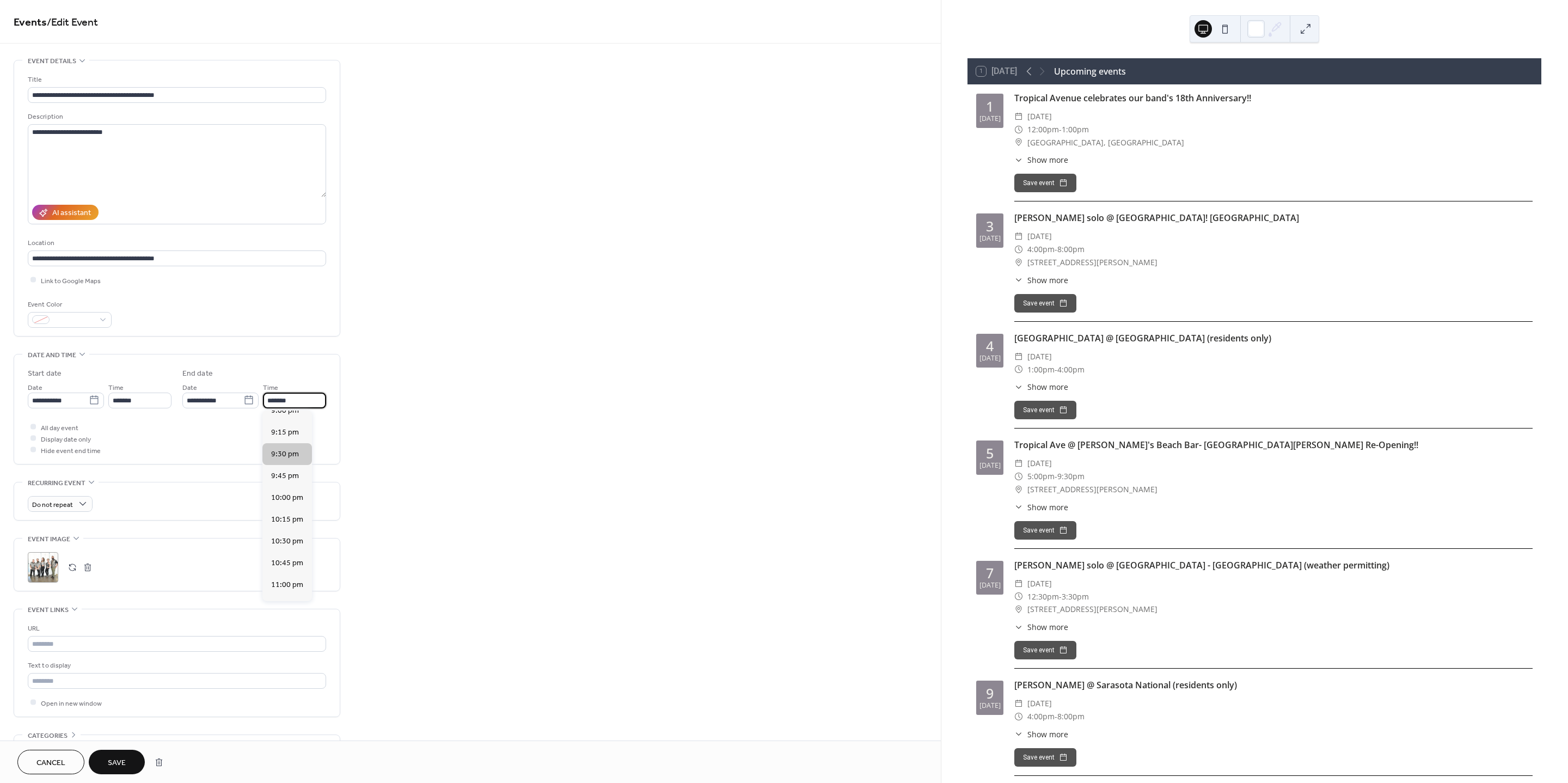 scroll, scrollTop: 241, scrollLeft: 0, axis: vertical 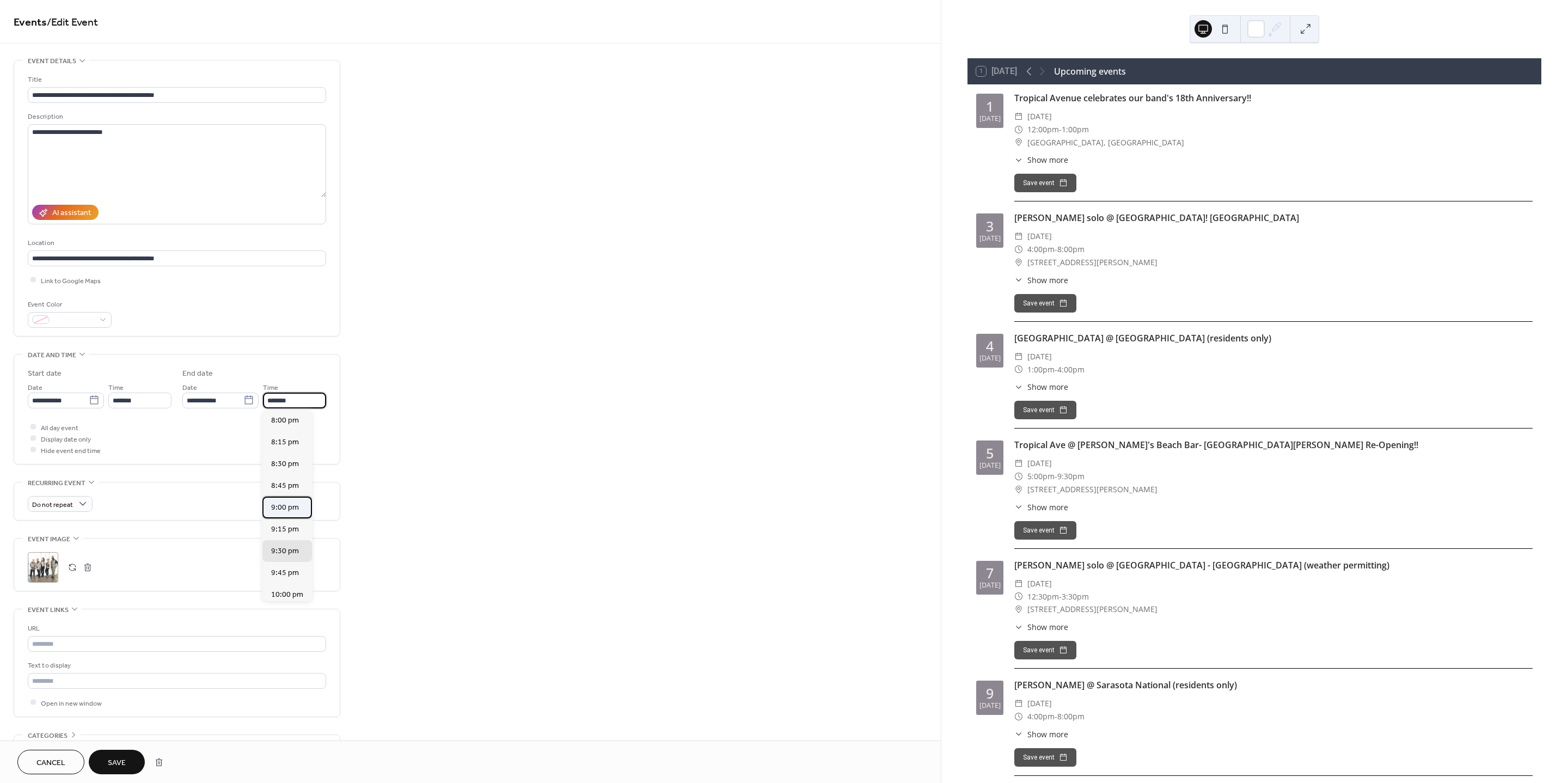 click on "9:00 pm" at bounding box center (285, 507) 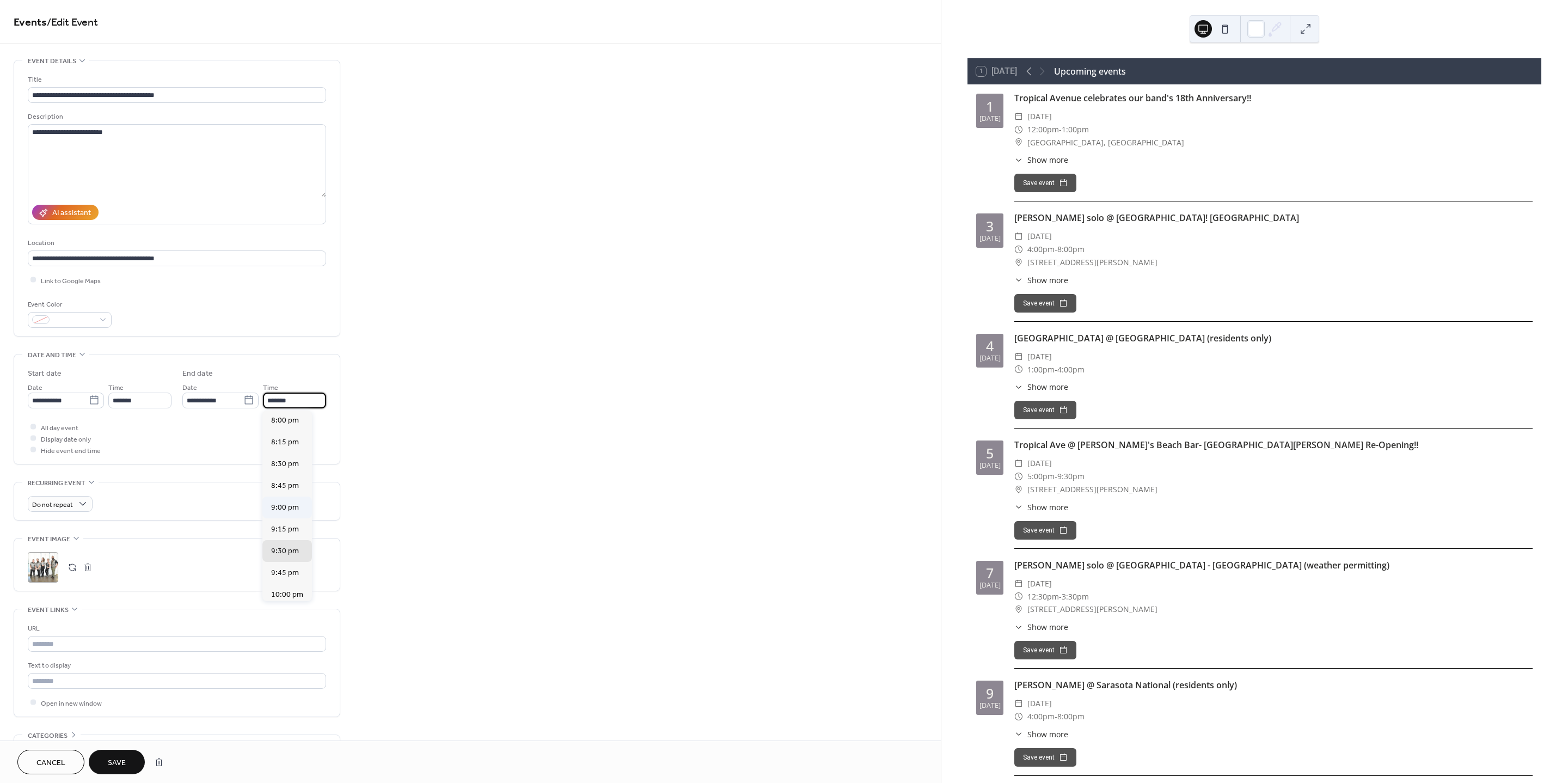 type on "*******" 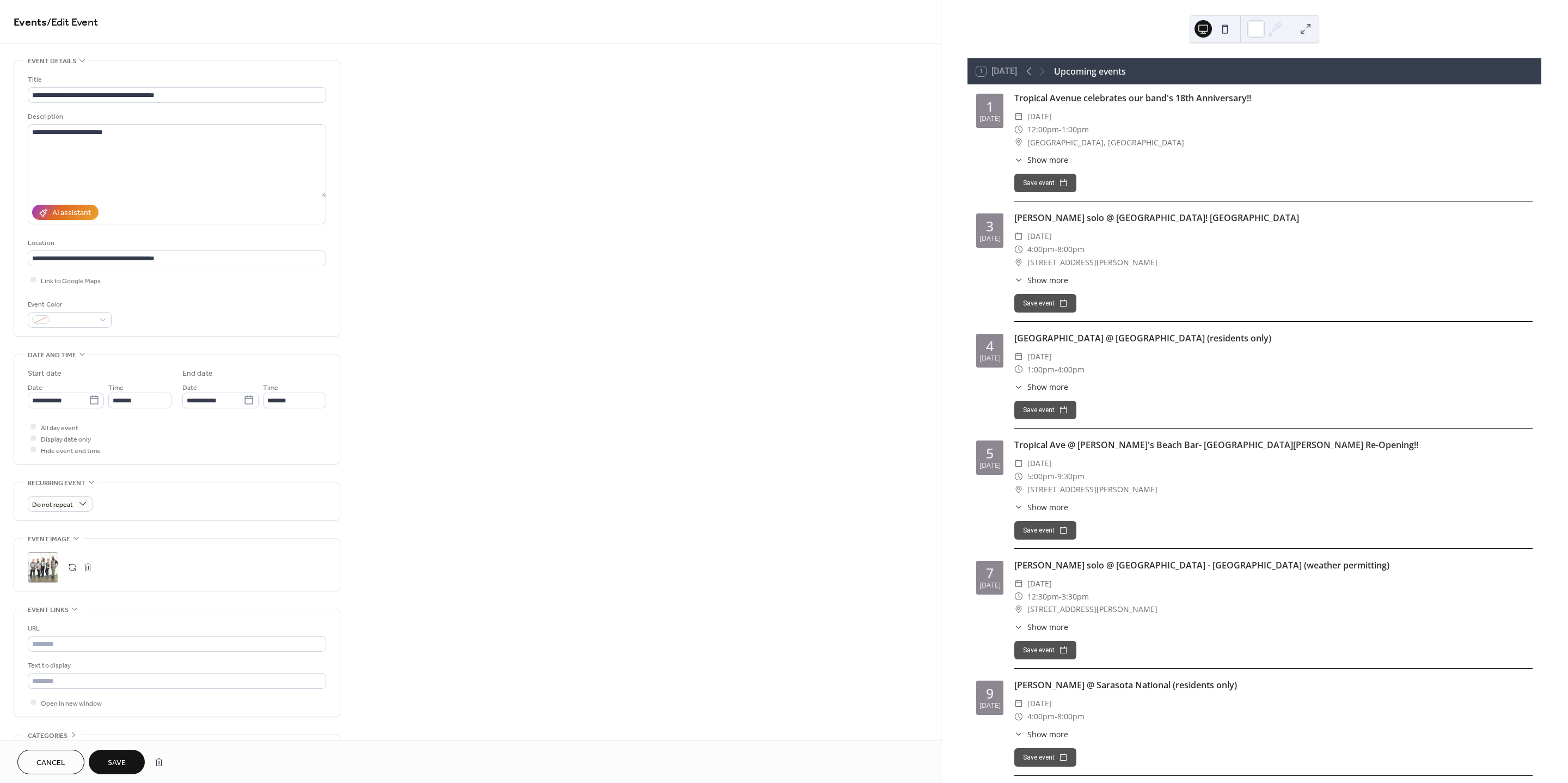 click on ";" at bounding box center [43, 567] 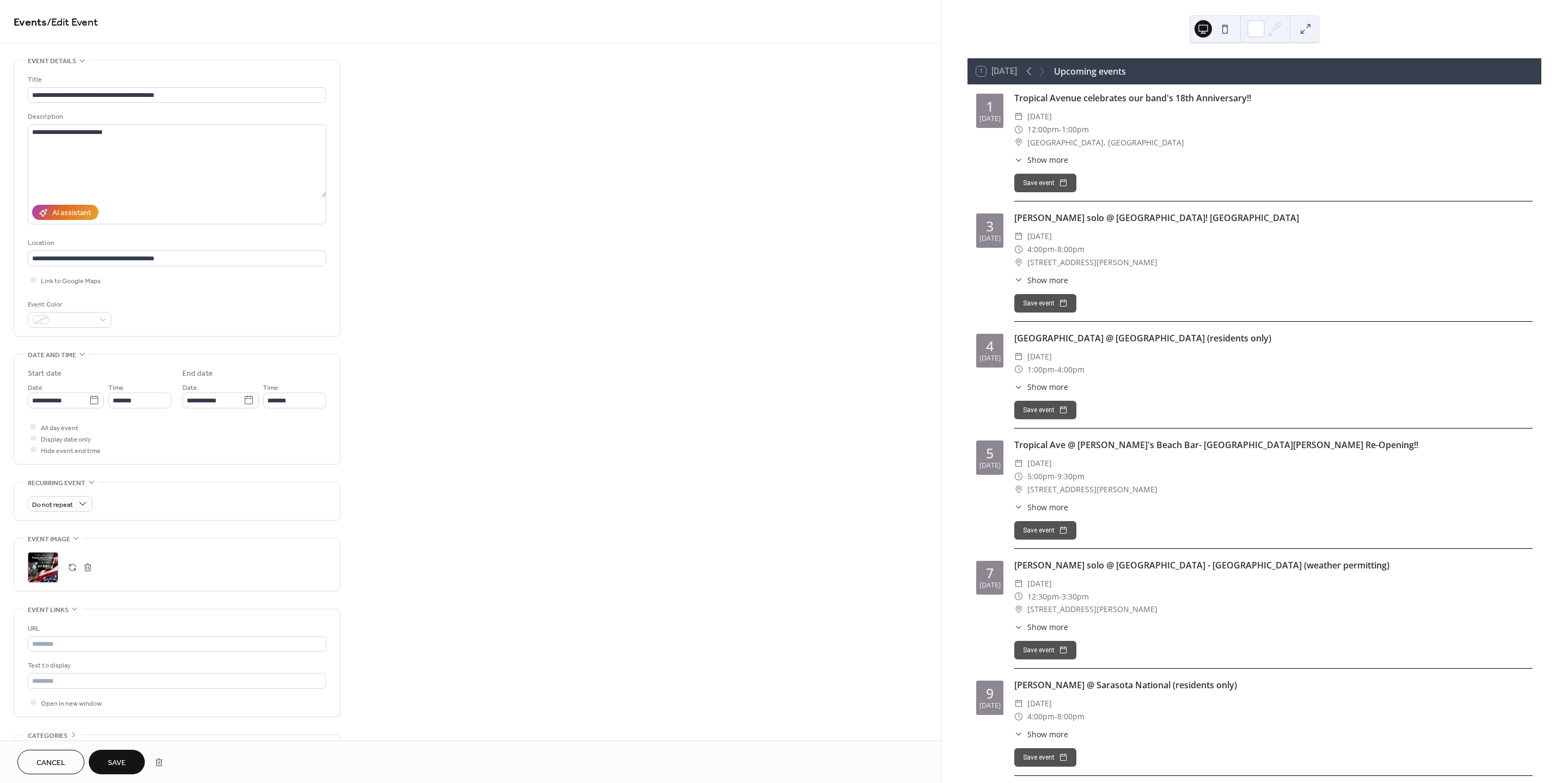 click on "Save" at bounding box center [117, 763] 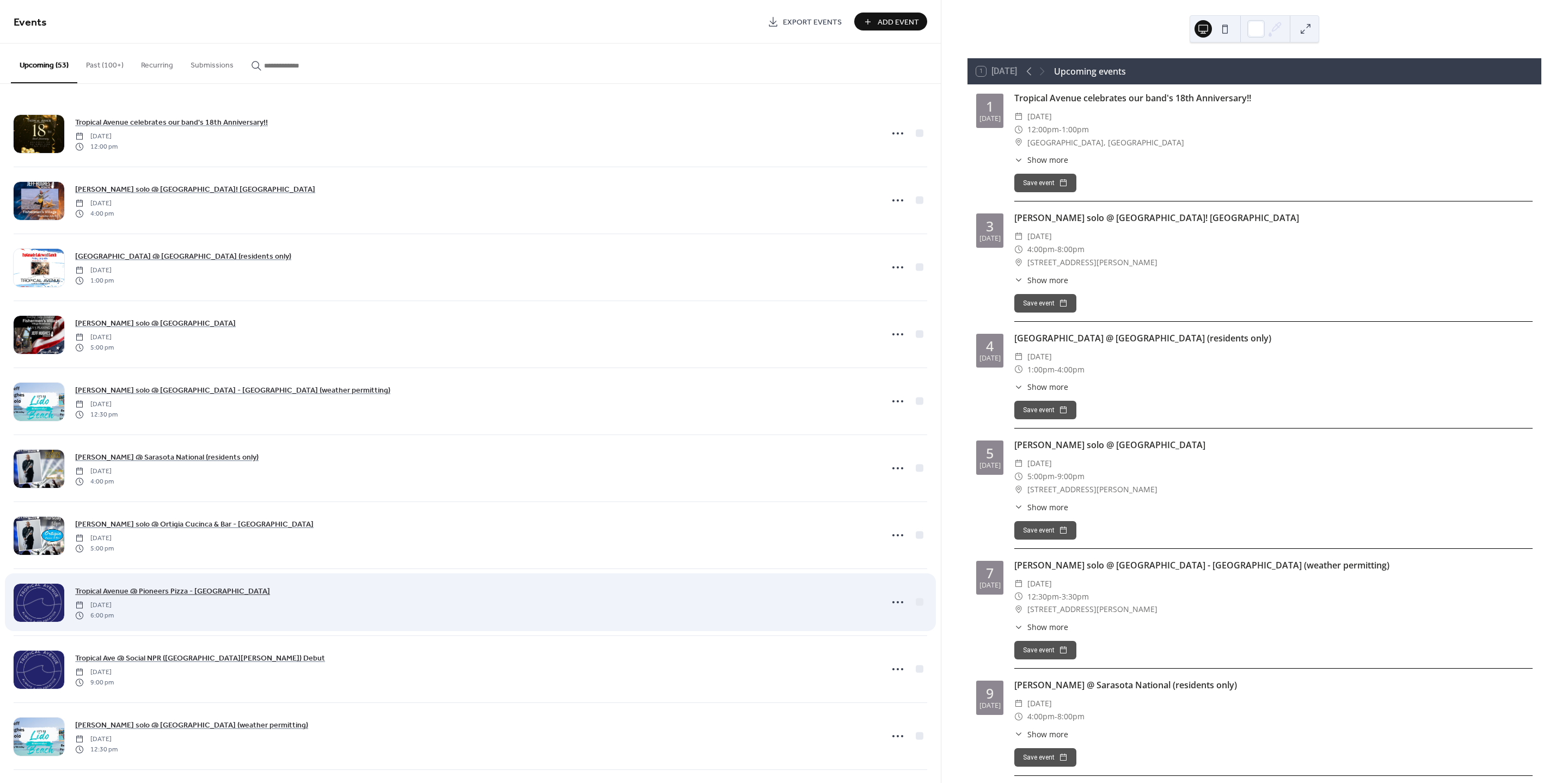 click on "Tropical Avenue @ Pioneers Pizza - [GEOGRAPHIC_DATA]" at bounding box center [173, 591] 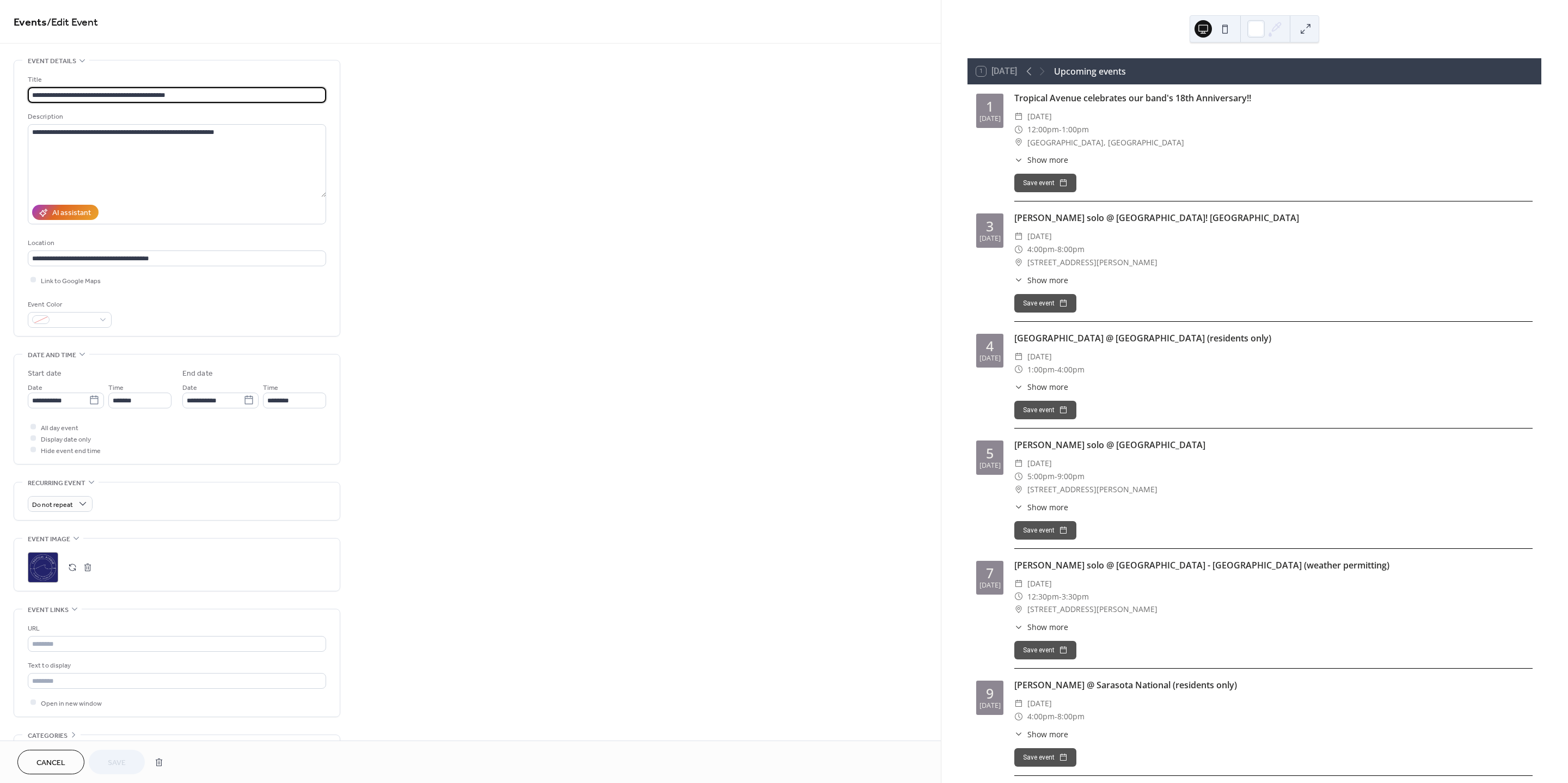 click on ";" at bounding box center [43, 567] 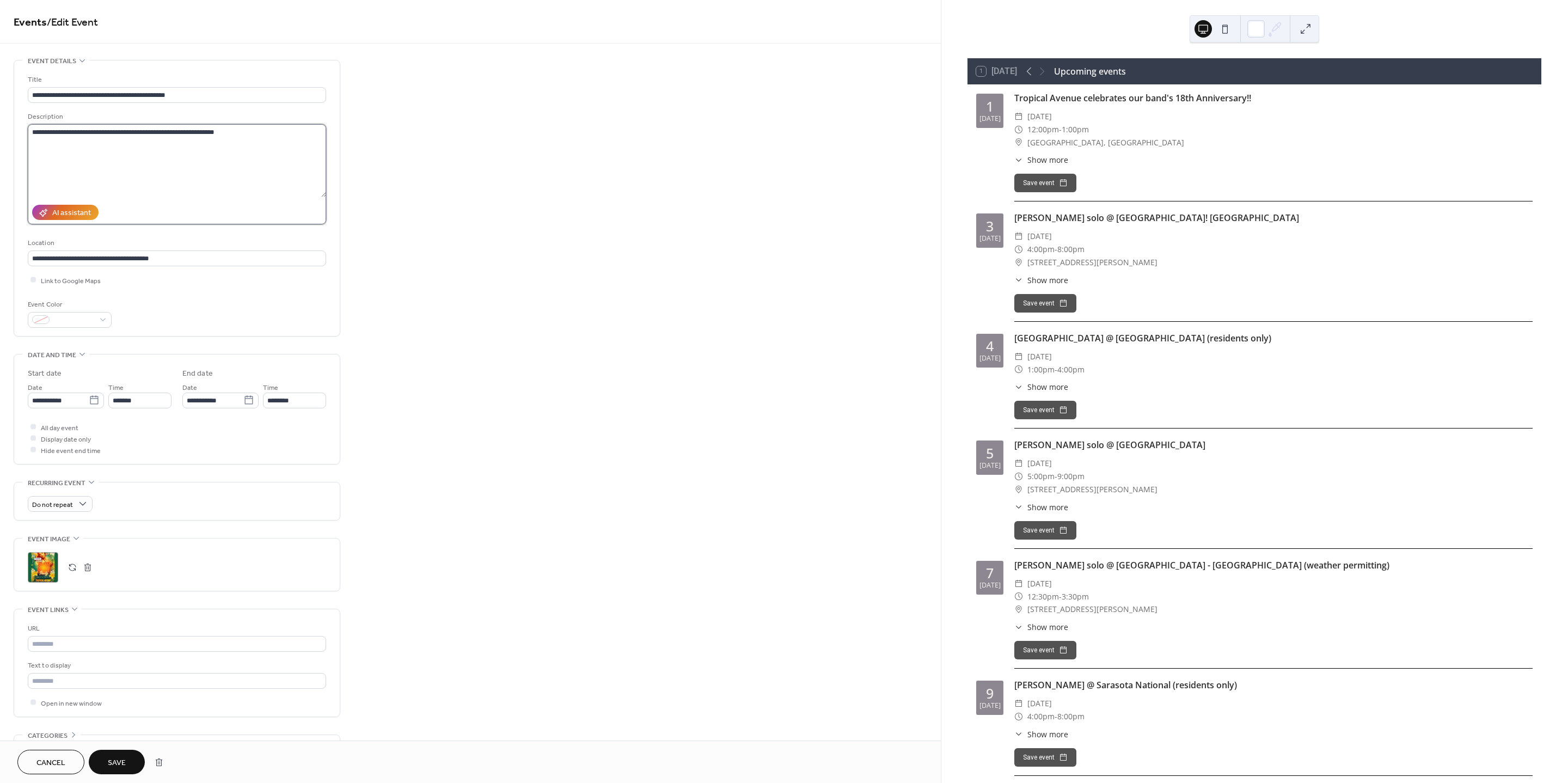 click on "**********" at bounding box center [177, 161] 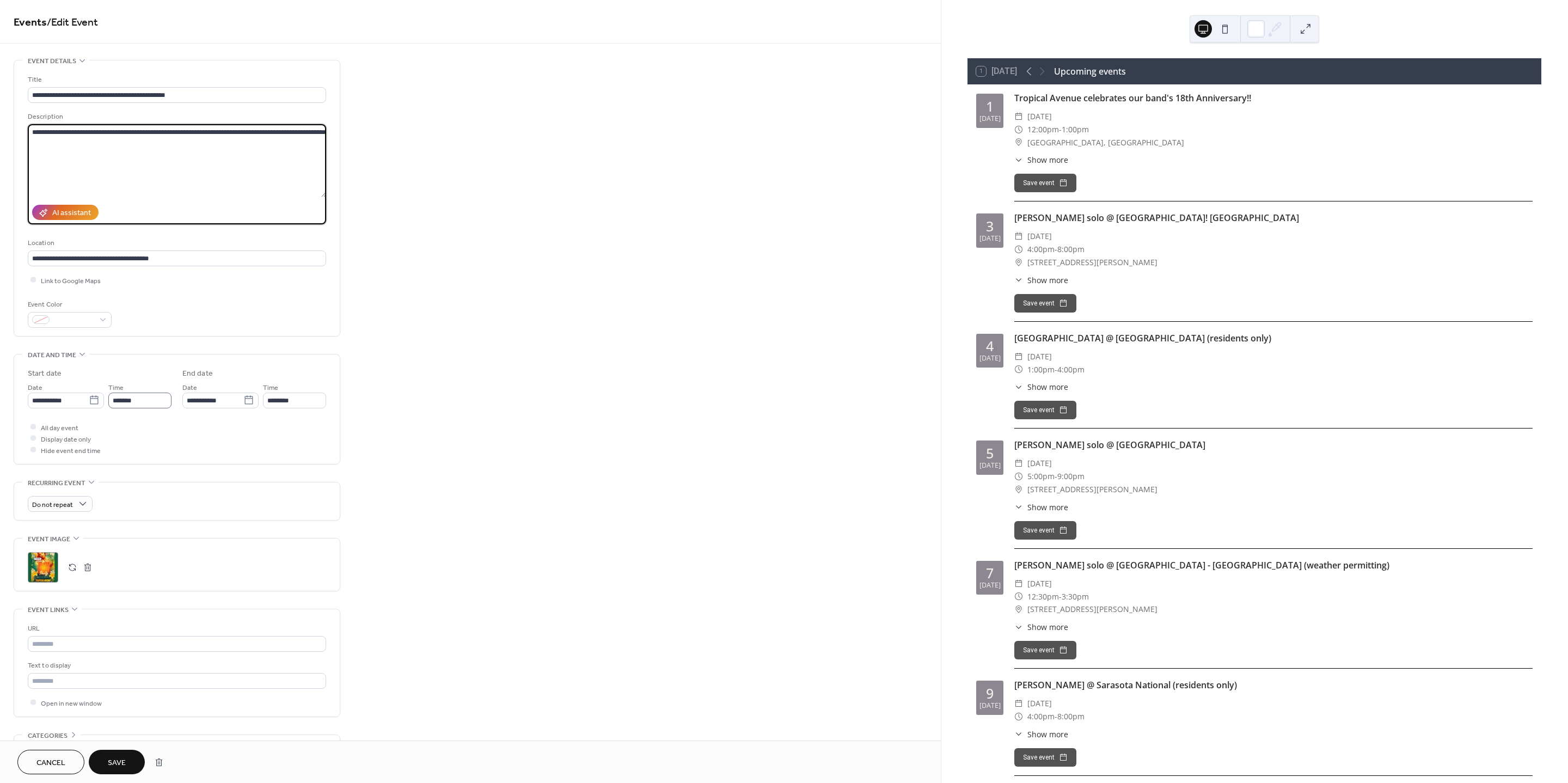 type on "**********" 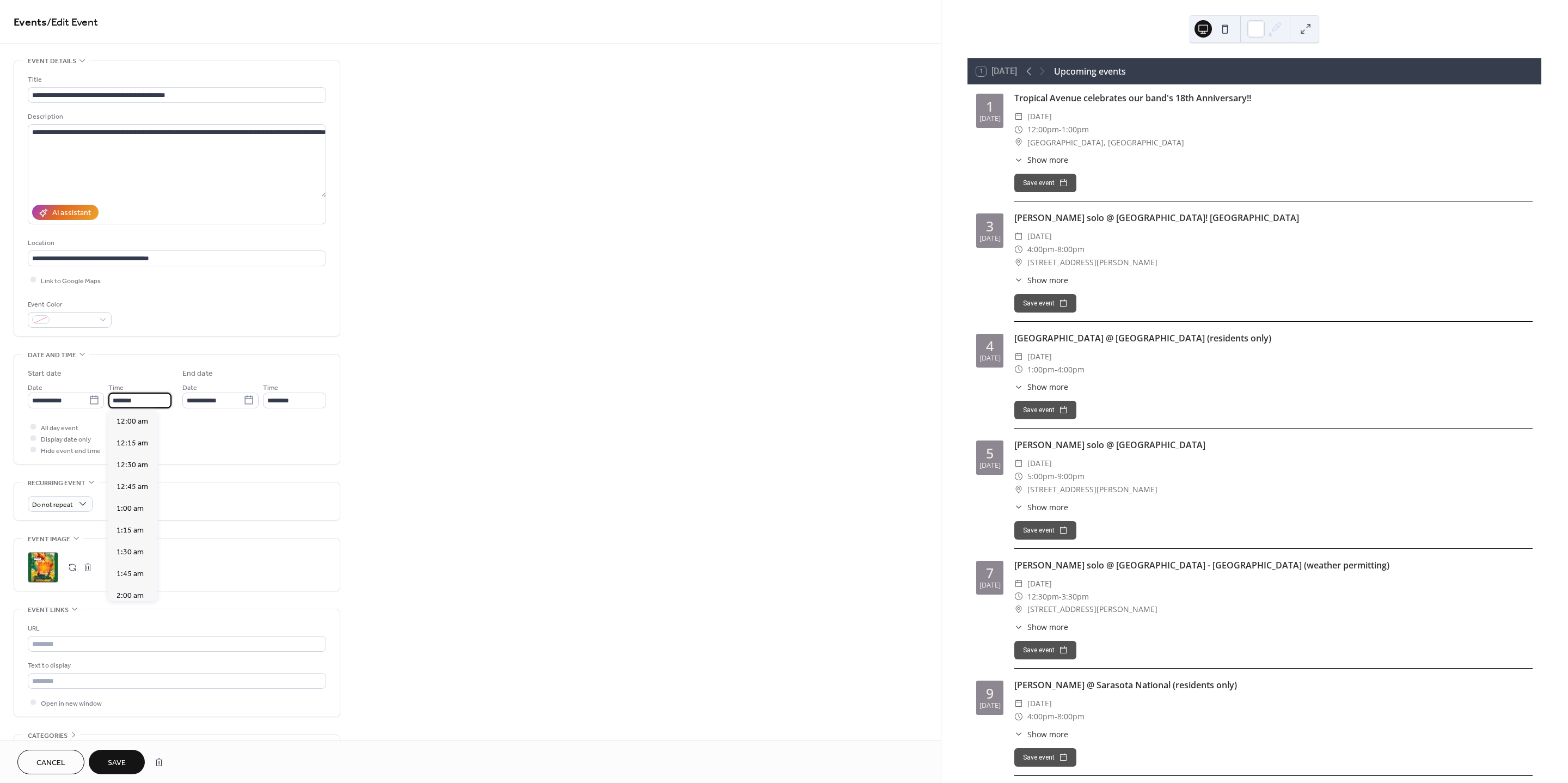 click on "*******" at bounding box center (140, 400) 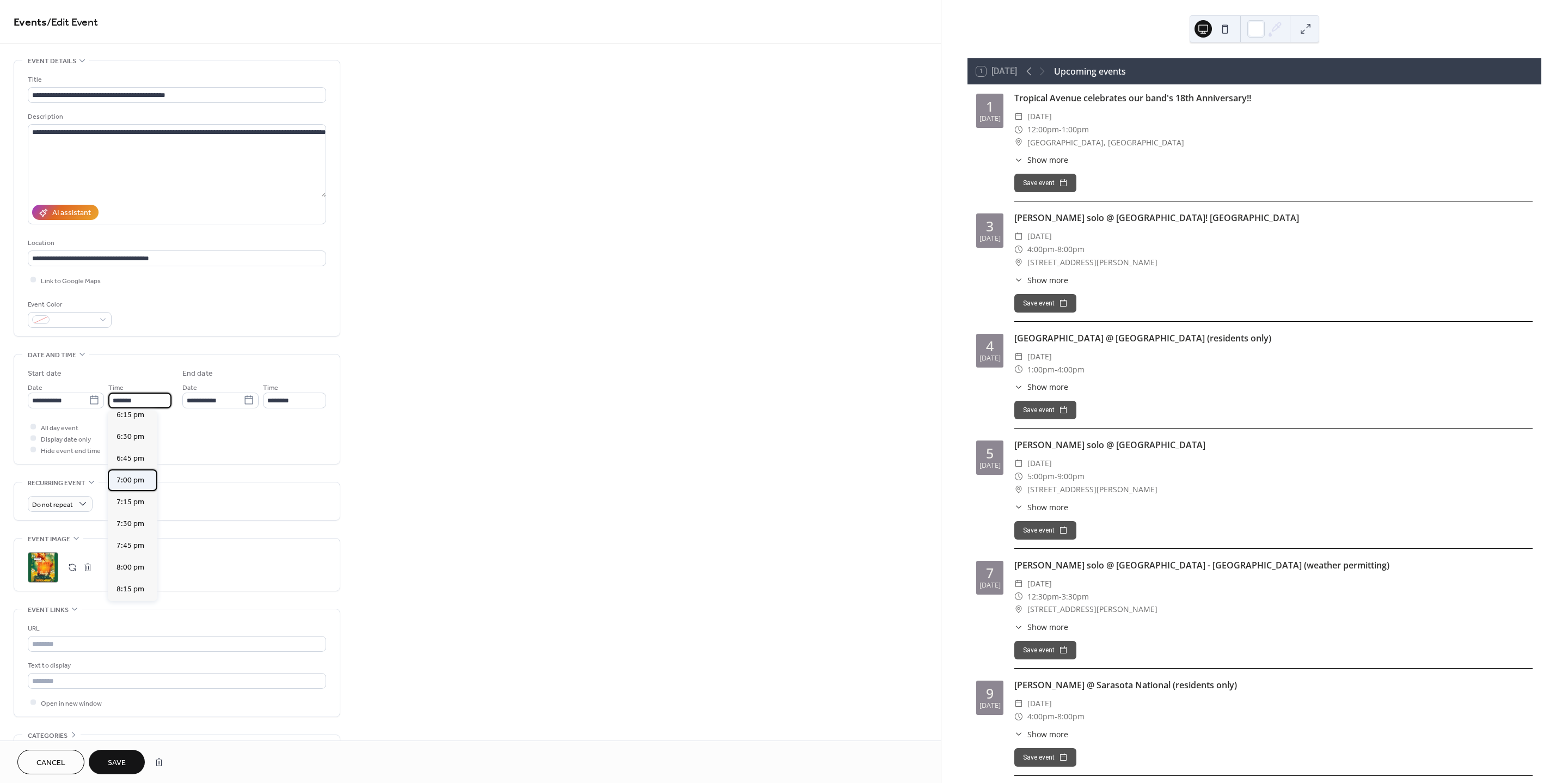click on "7:00 pm" at bounding box center (130, 480) 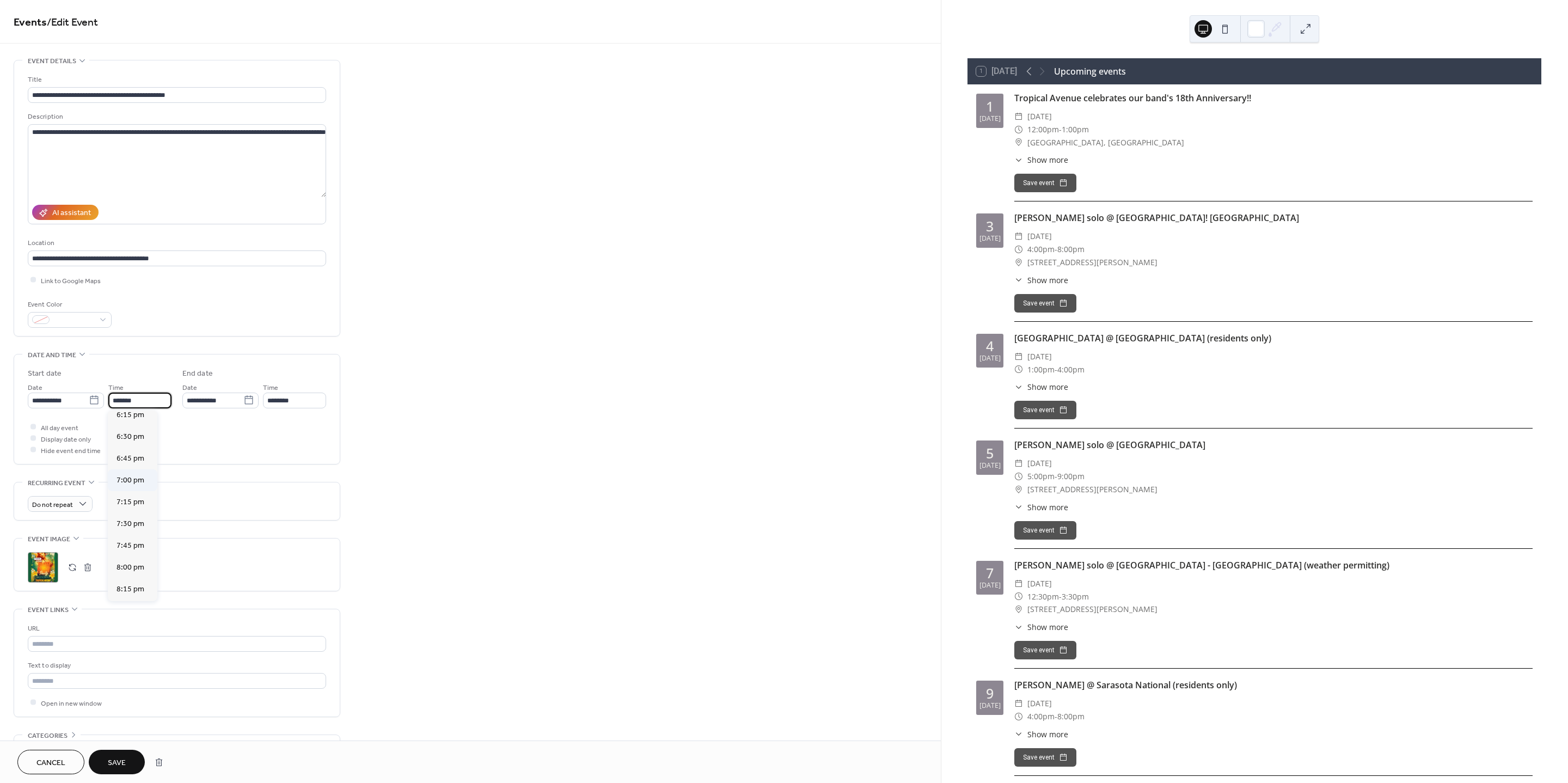 type on "*******" 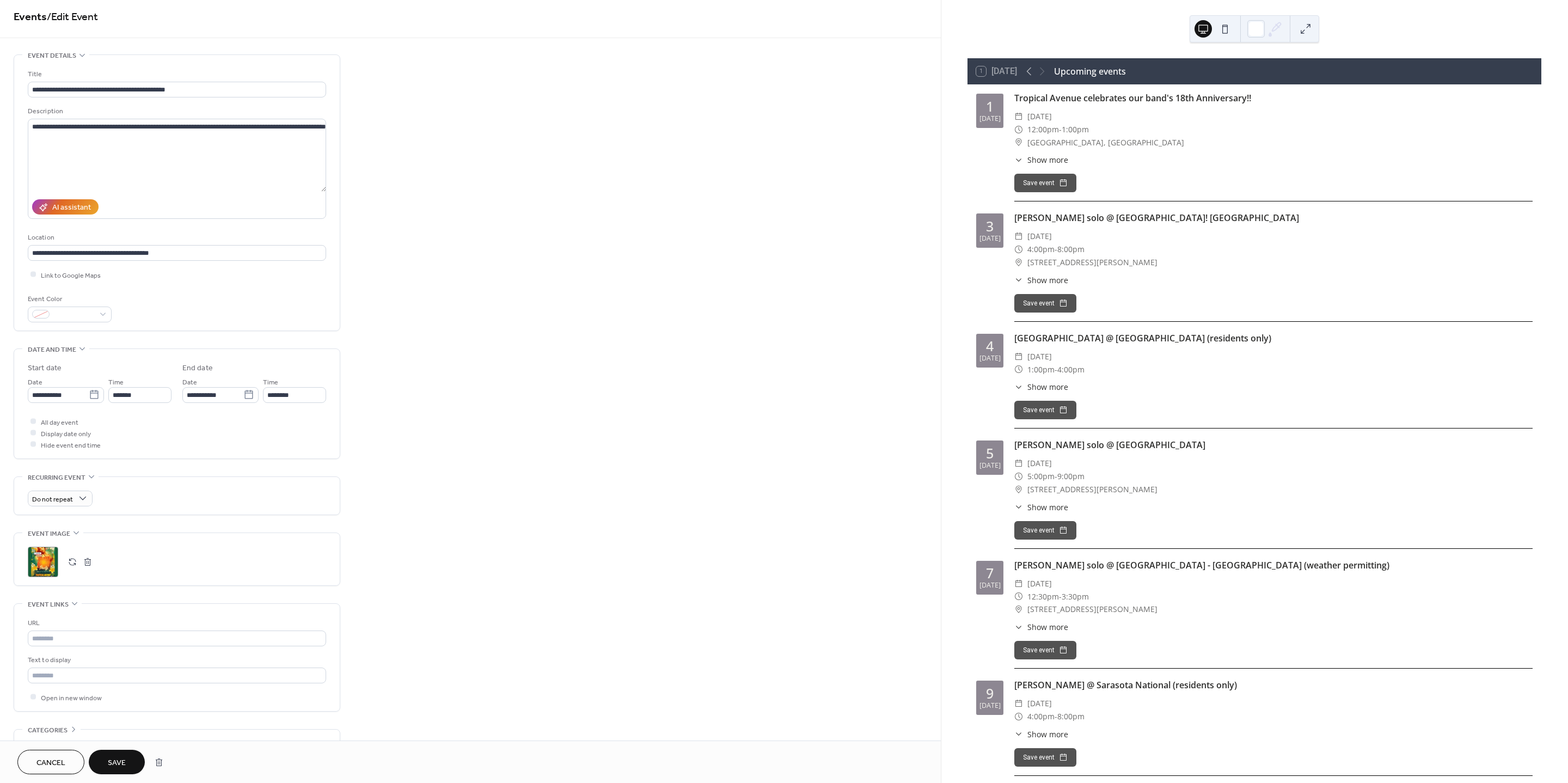scroll, scrollTop: 0, scrollLeft: 0, axis: both 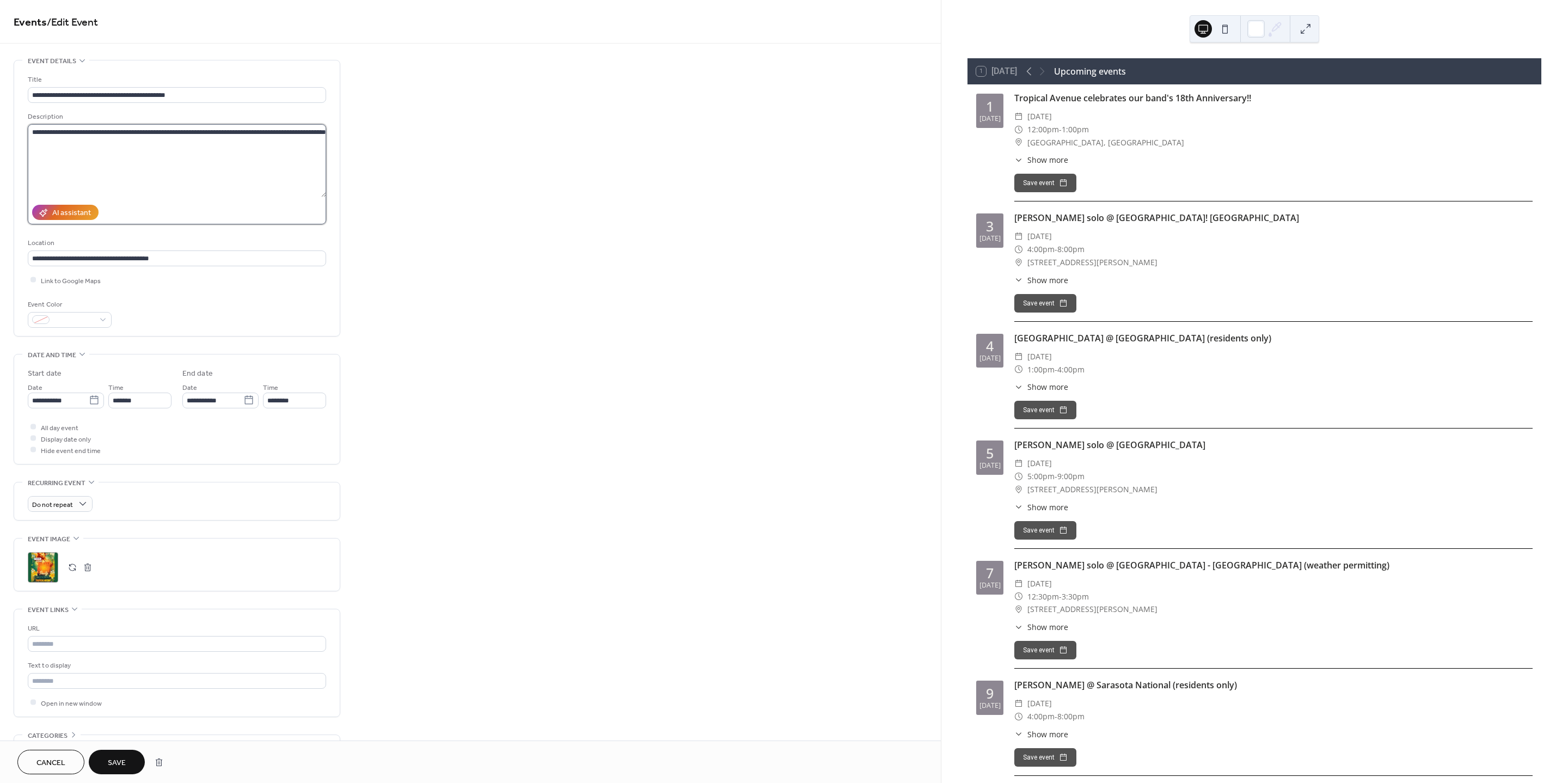 click on "**********" at bounding box center [177, 161] 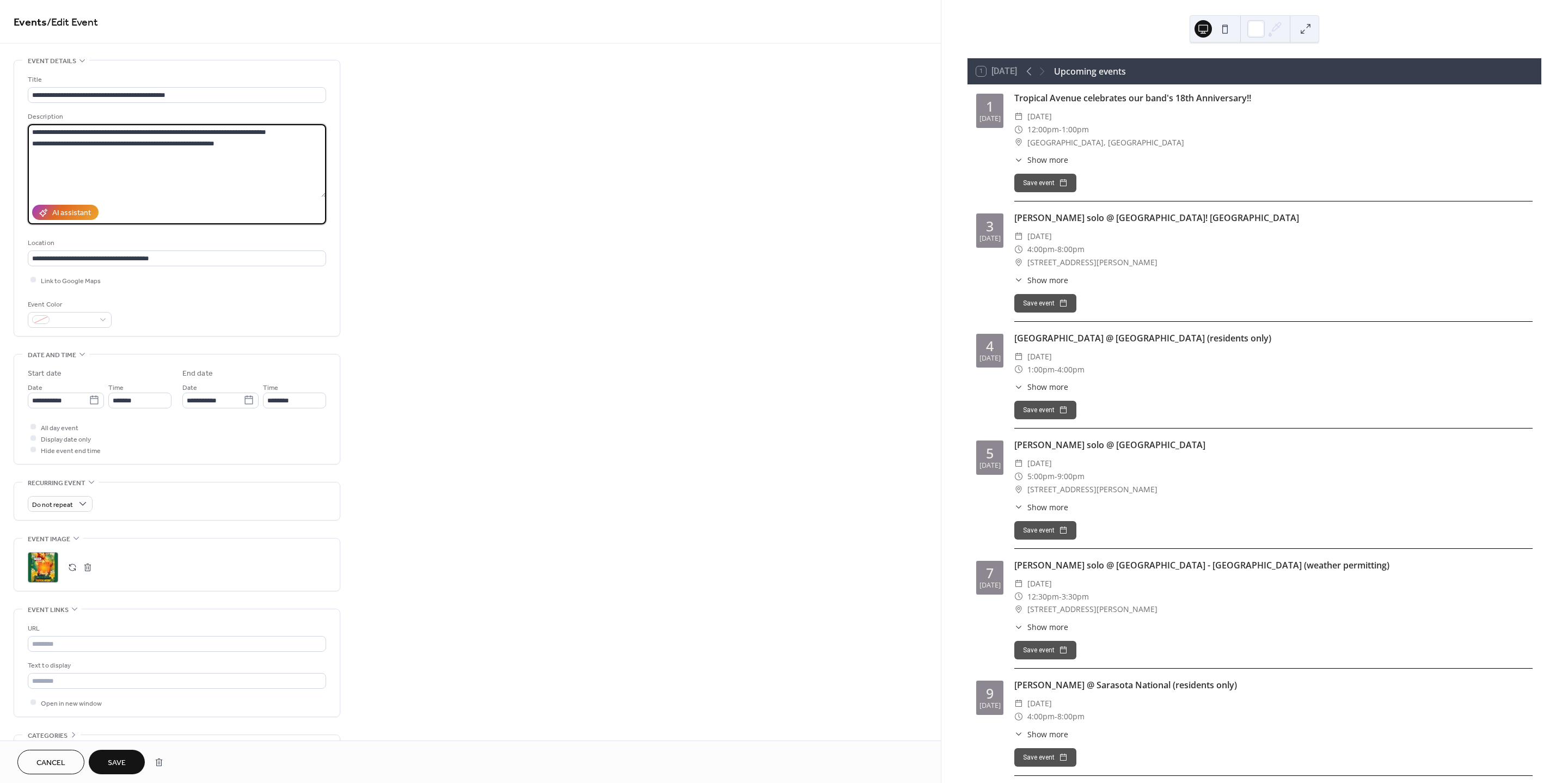 type on "**********" 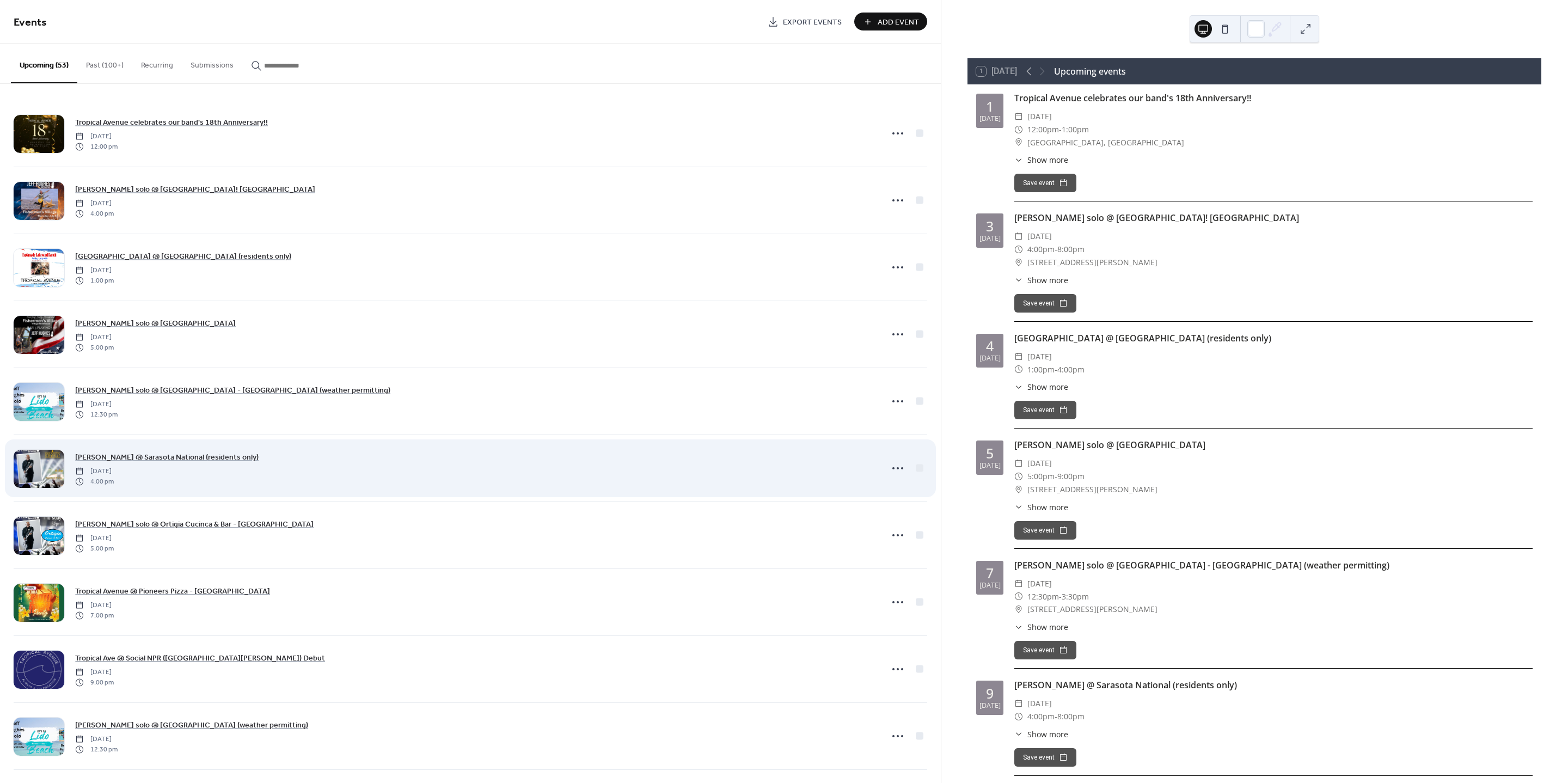 scroll, scrollTop: 136, scrollLeft: 0, axis: vertical 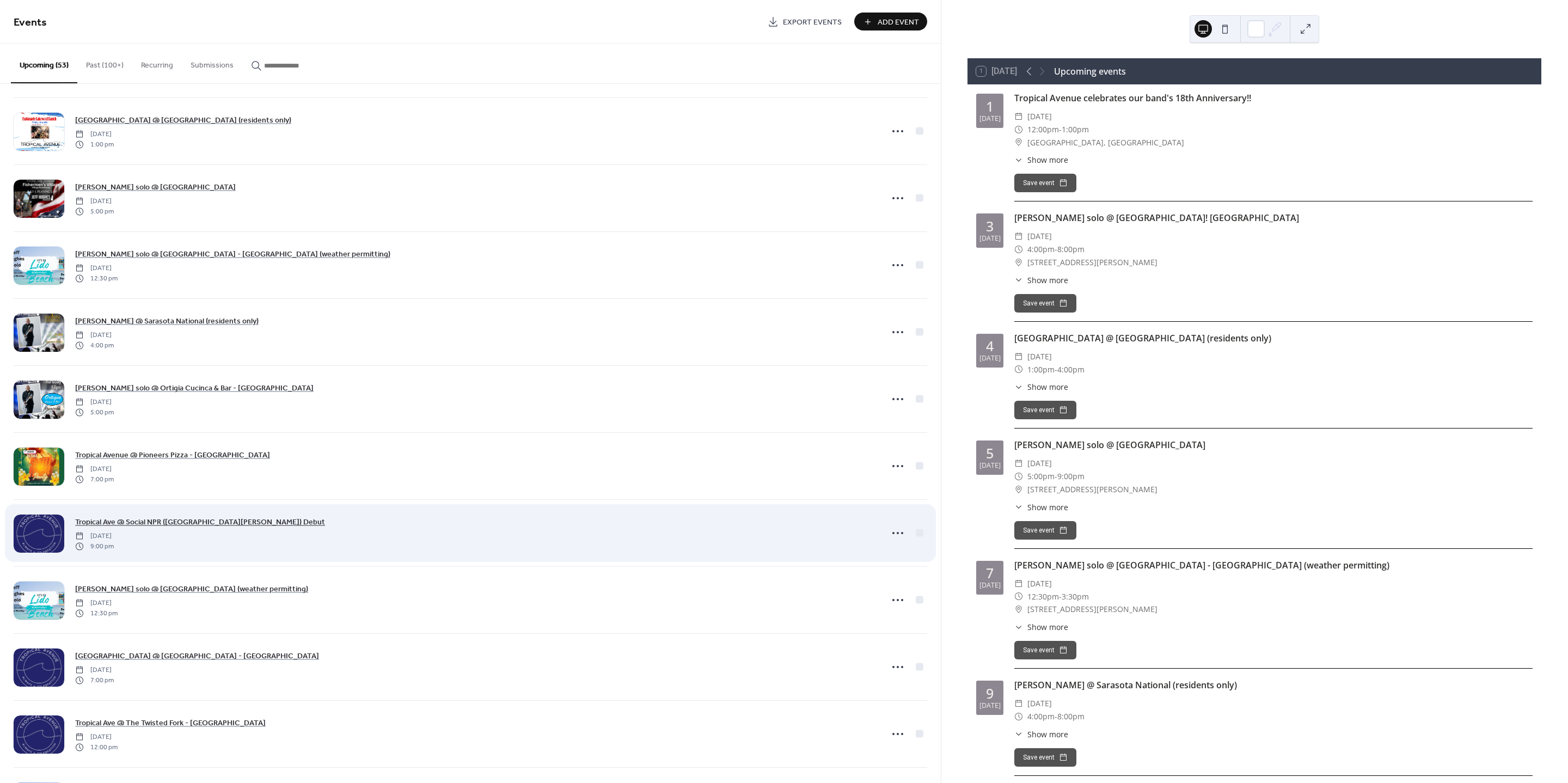 click on "Tropical Ave @ Social NPR ([GEOGRAPHIC_DATA][PERSON_NAME])   Debut" at bounding box center [200, 522] 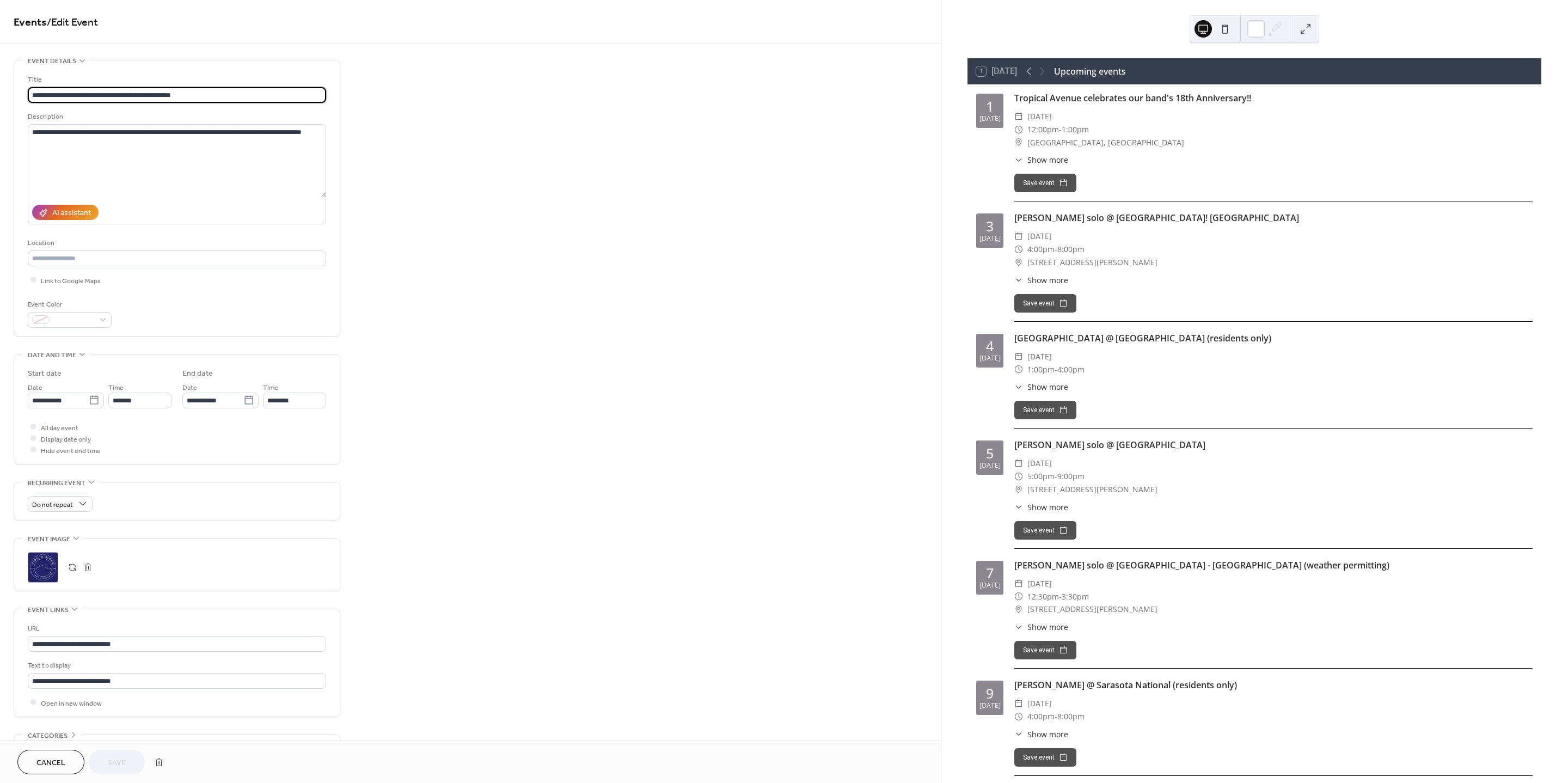 click on ";" at bounding box center [43, 567] 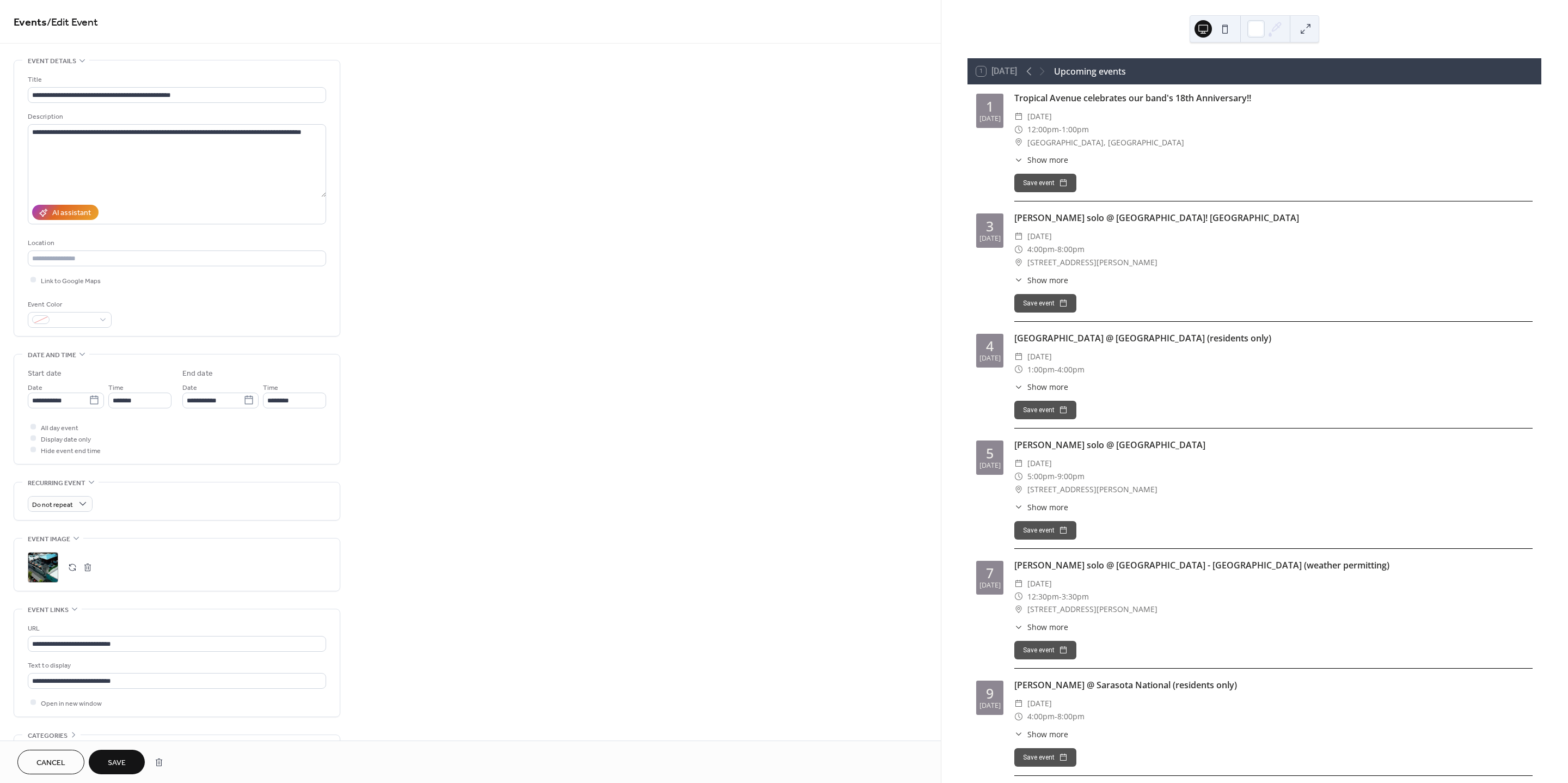click on "Save" at bounding box center [117, 763] 